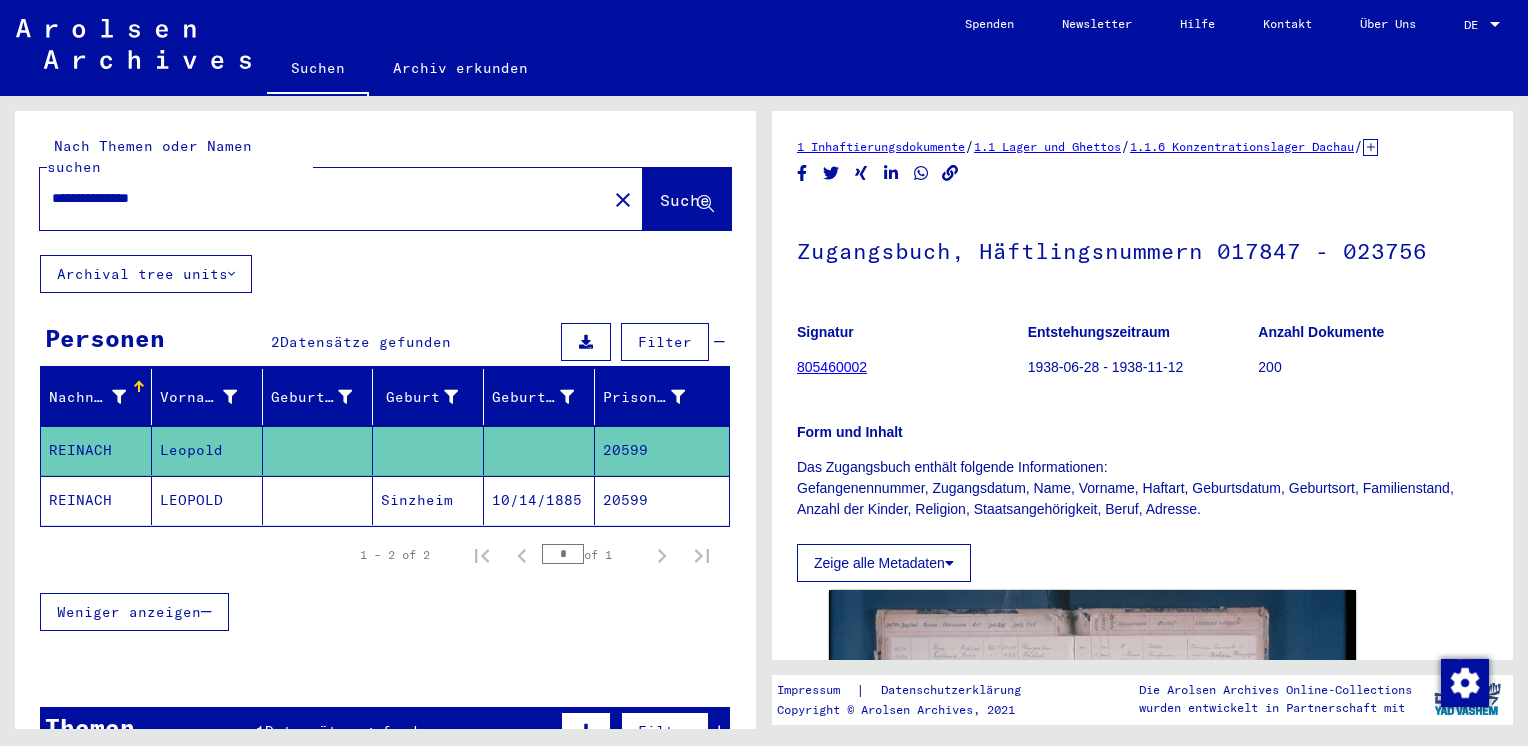 scroll, scrollTop: 0, scrollLeft: 0, axis: both 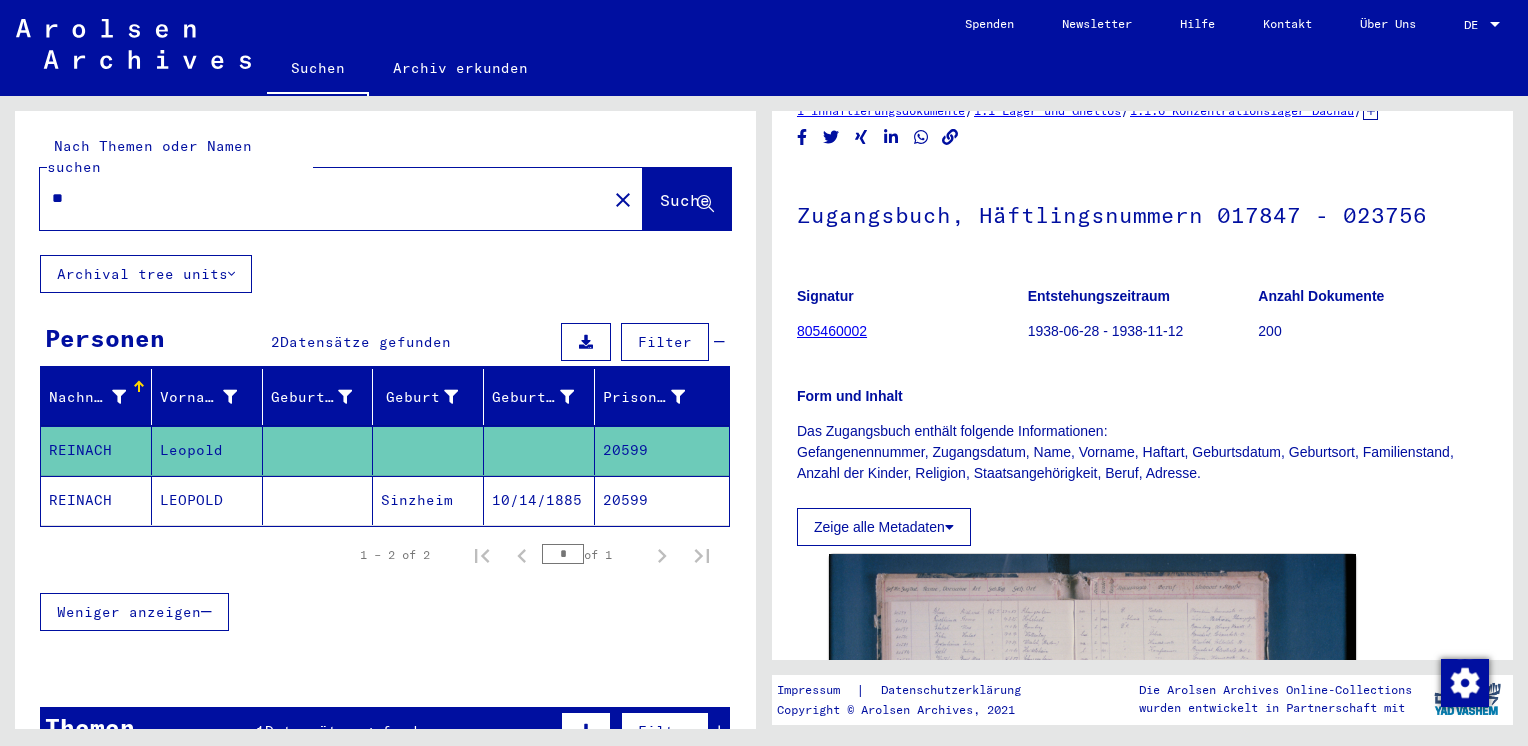 type on "*" 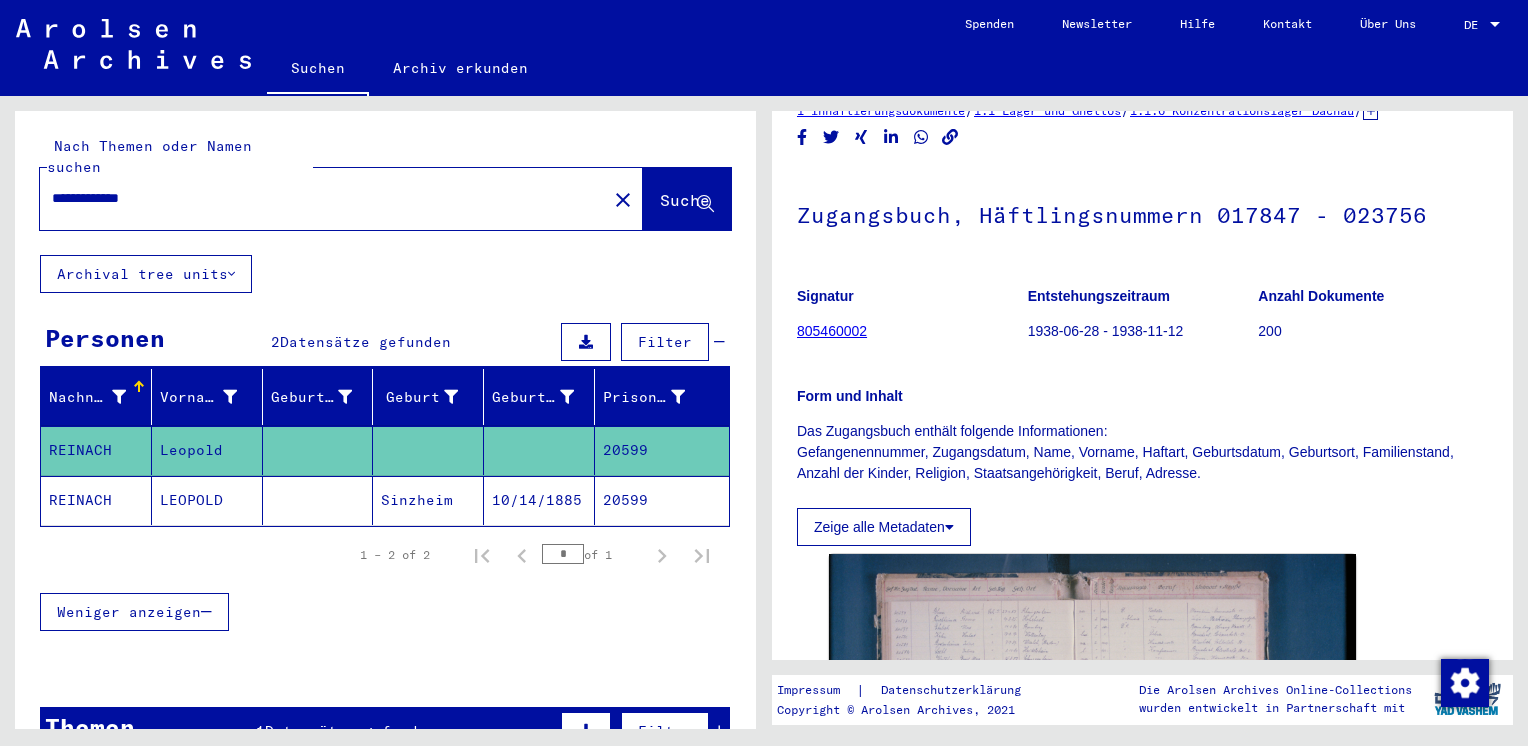scroll, scrollTop: 0, scrollLeft: 0, axis: both 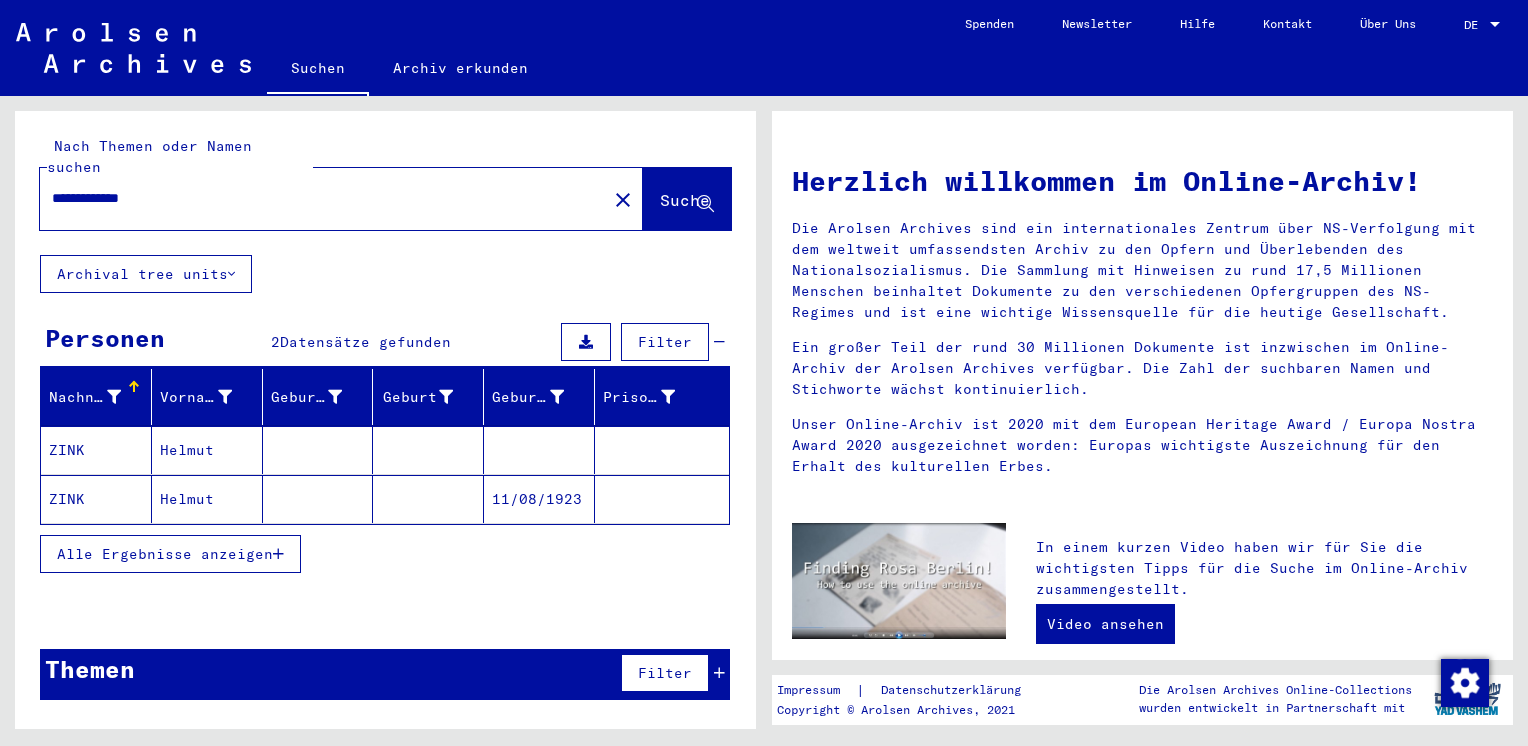 click on "Alle Ergebnisse anzeigen" at bounding box center [165, 554] 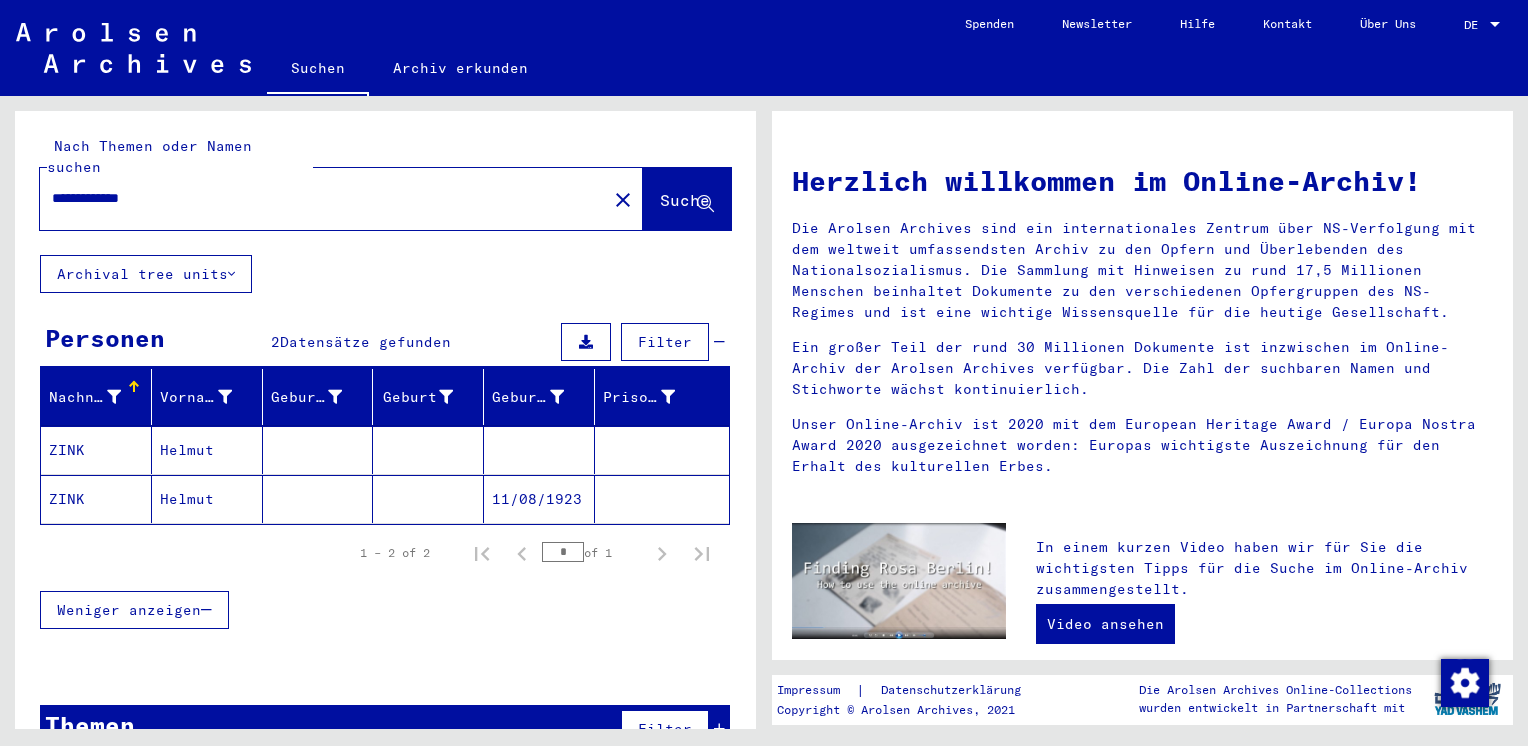click on "**********" at bounding box center [317, 198] 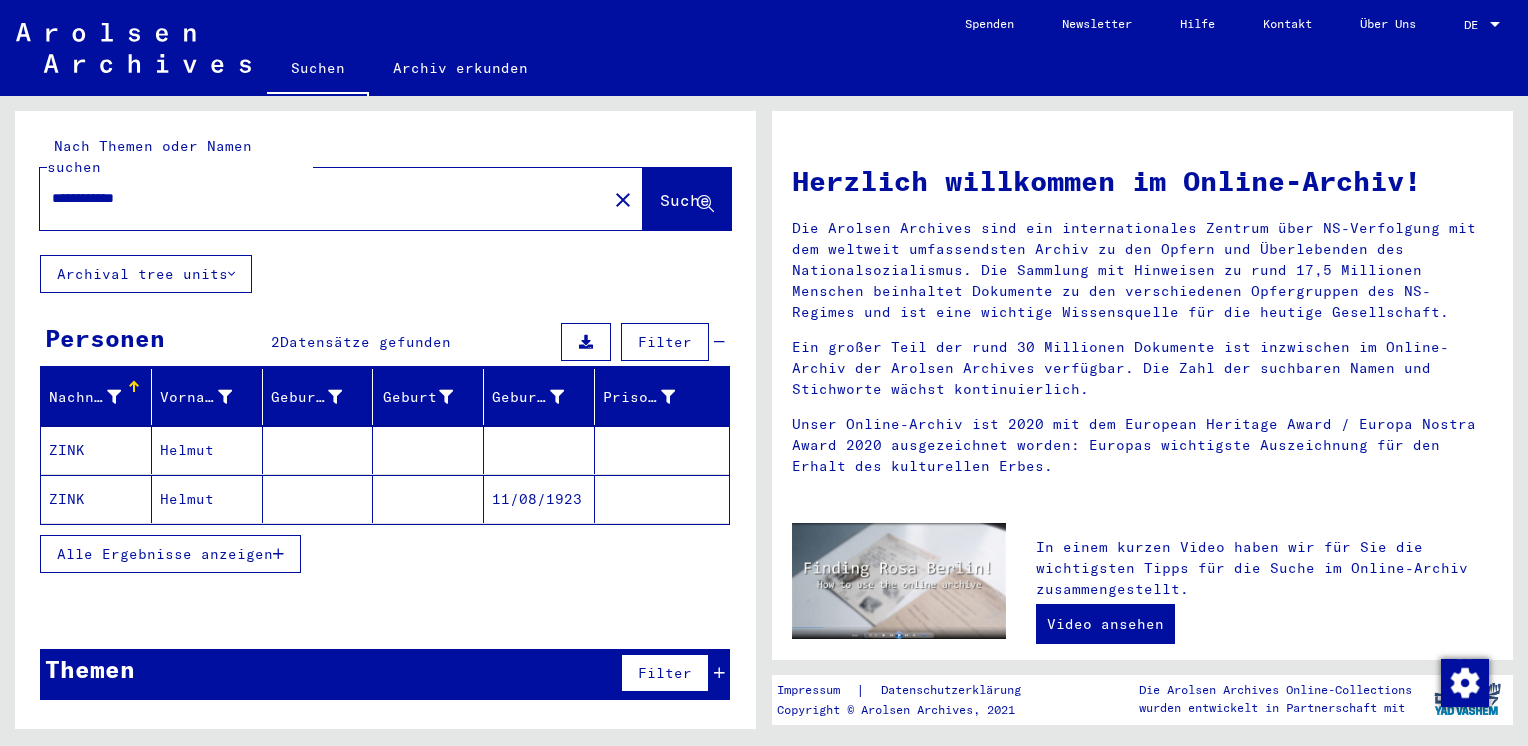 click on "**********" at bounding box center (317, 198) 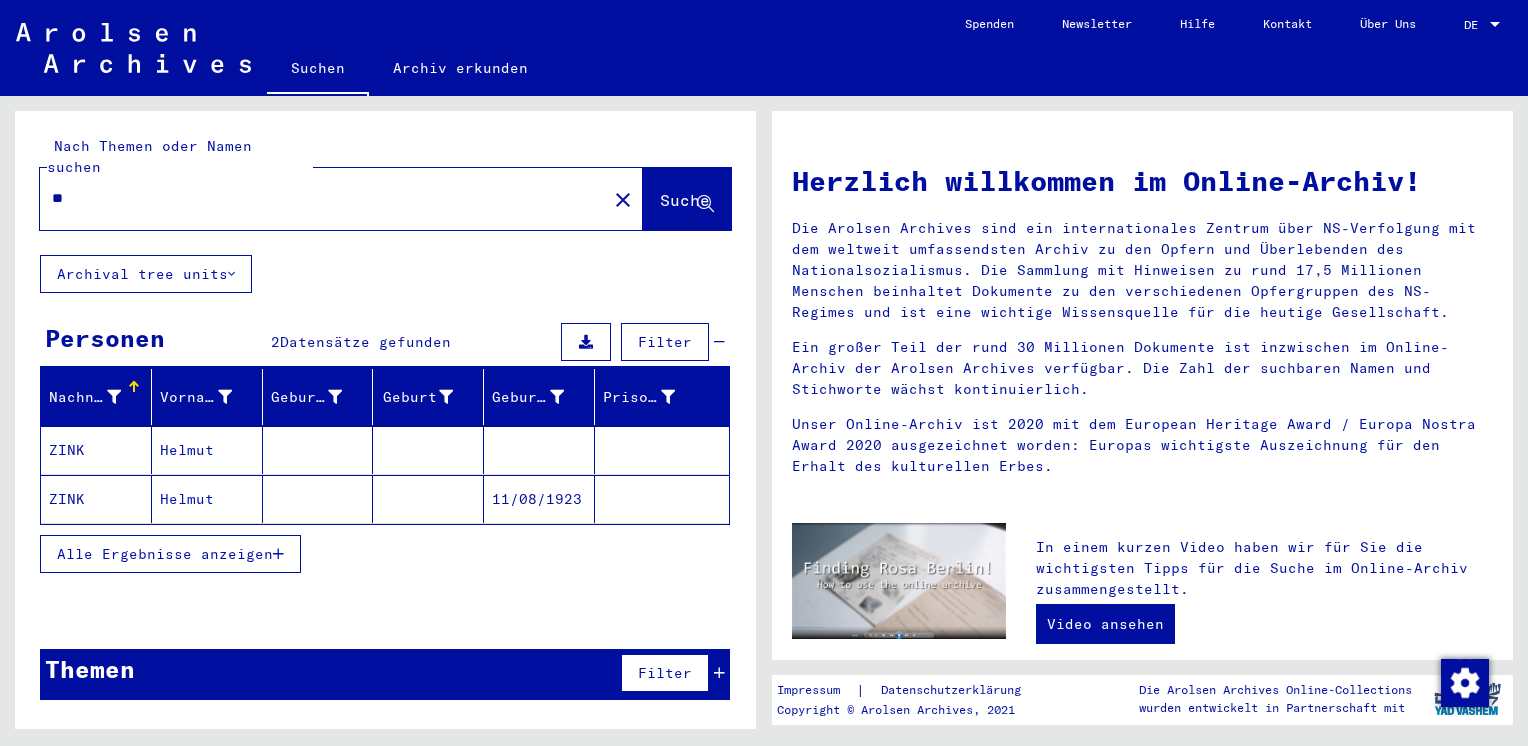 type on "*" 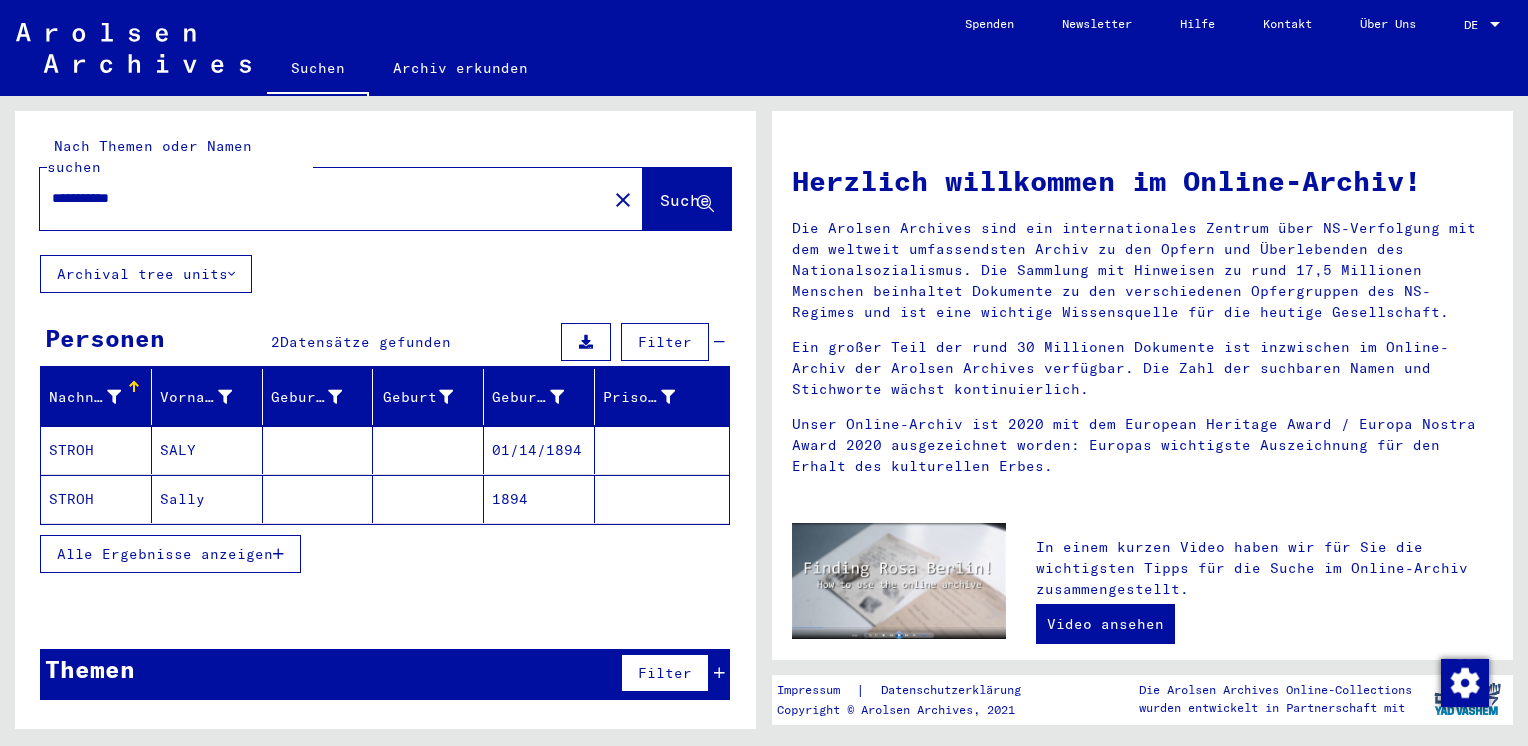 click on "01/14/1894" at bounding box center [539, 499] 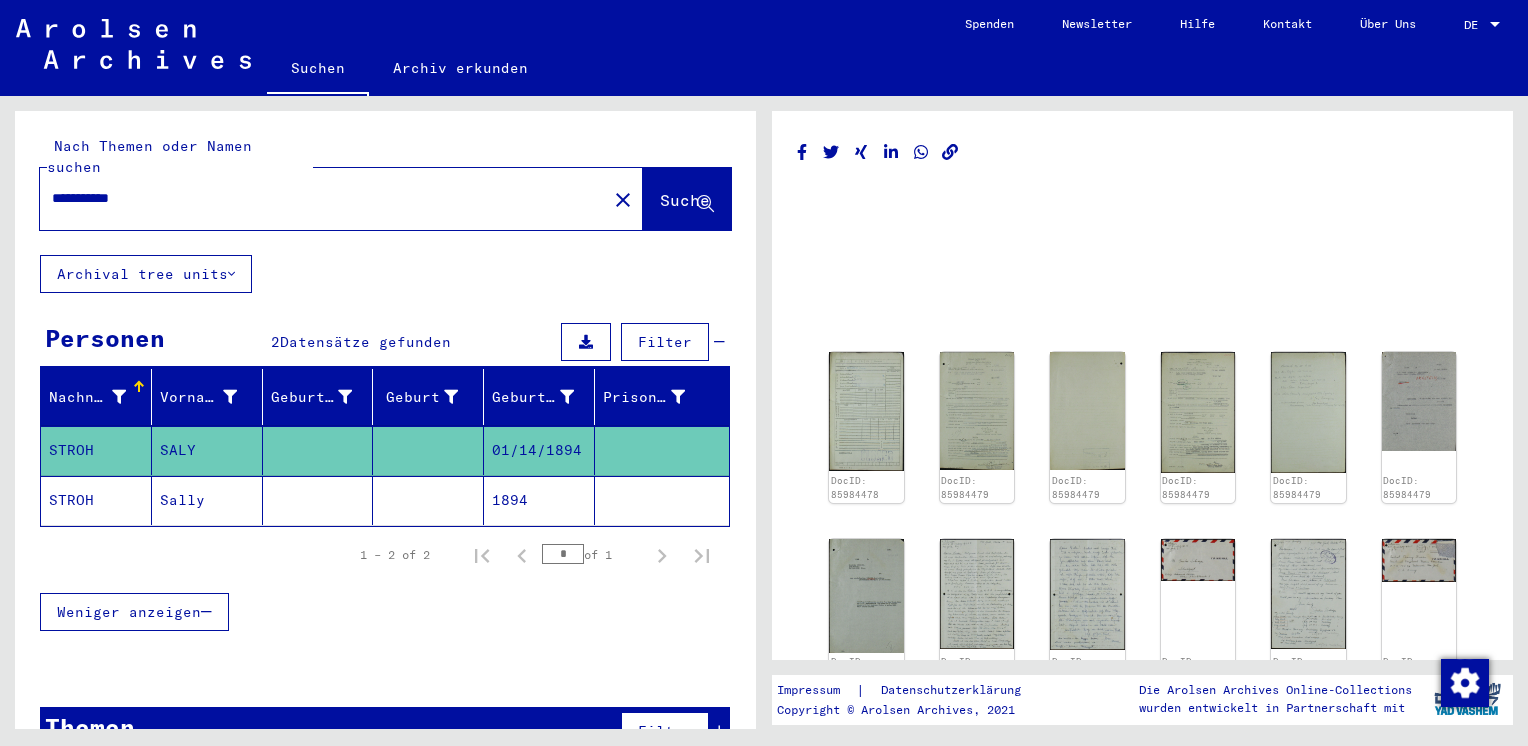 scroll, scrollTop: 0, scrollLeft: 0, axis: both 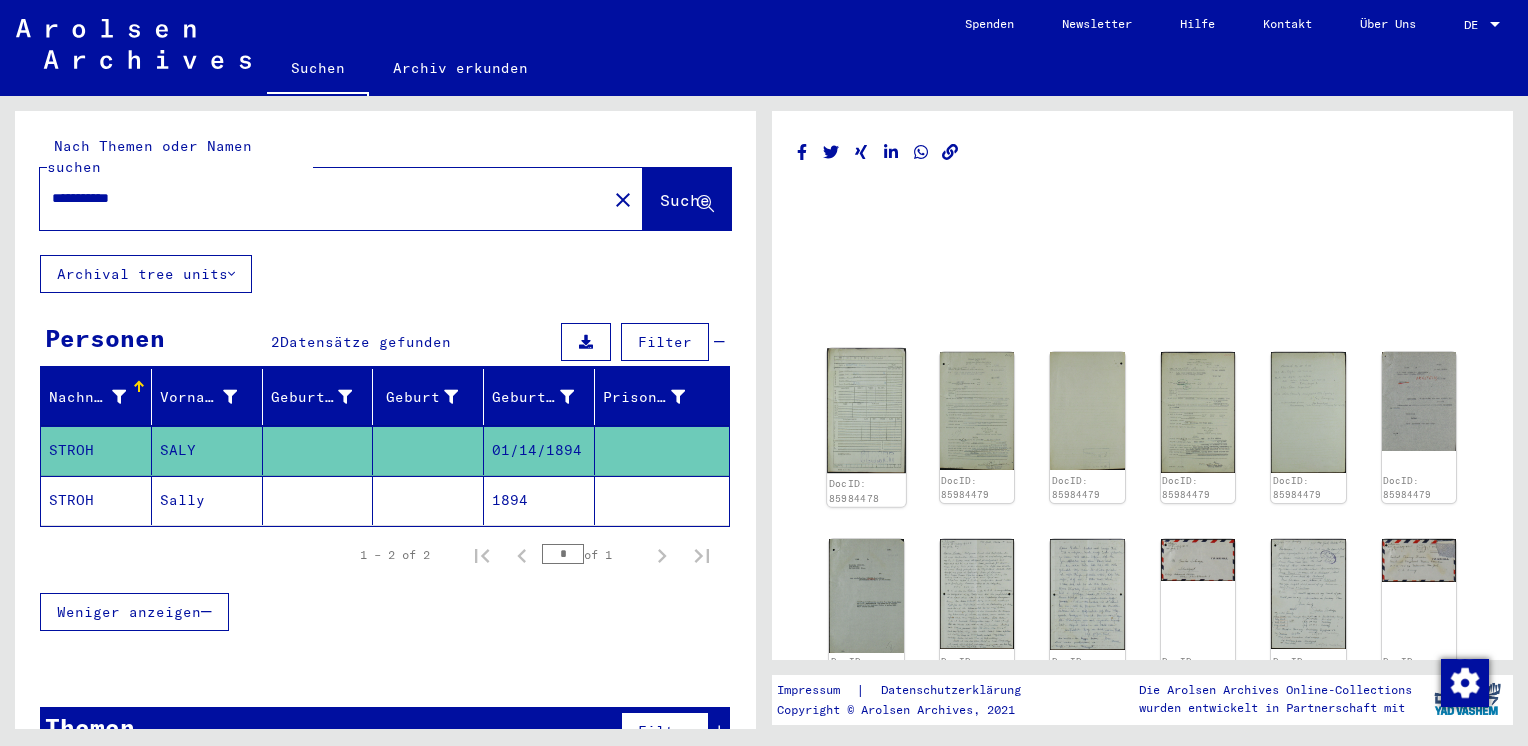 click 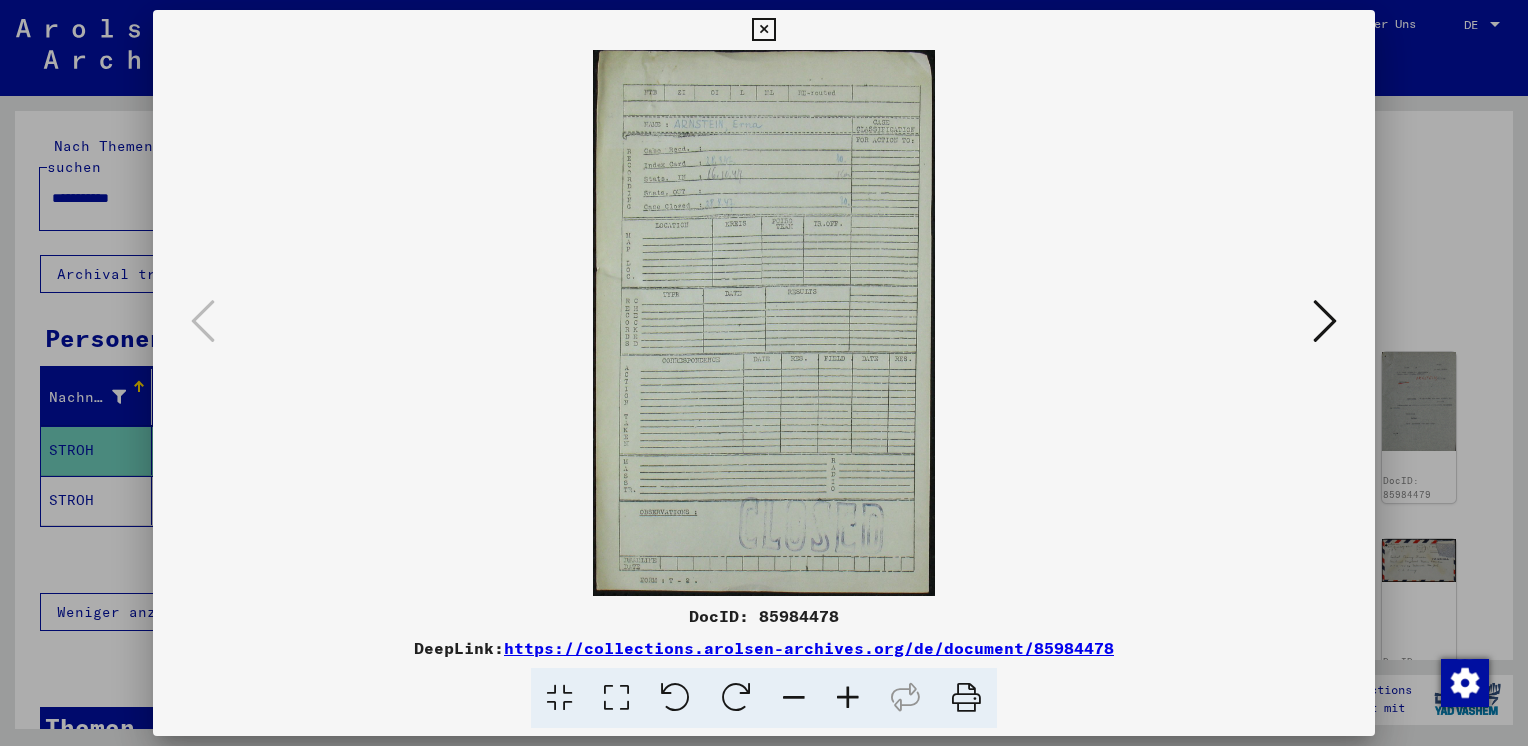 click at bounding box center (1325, 321) 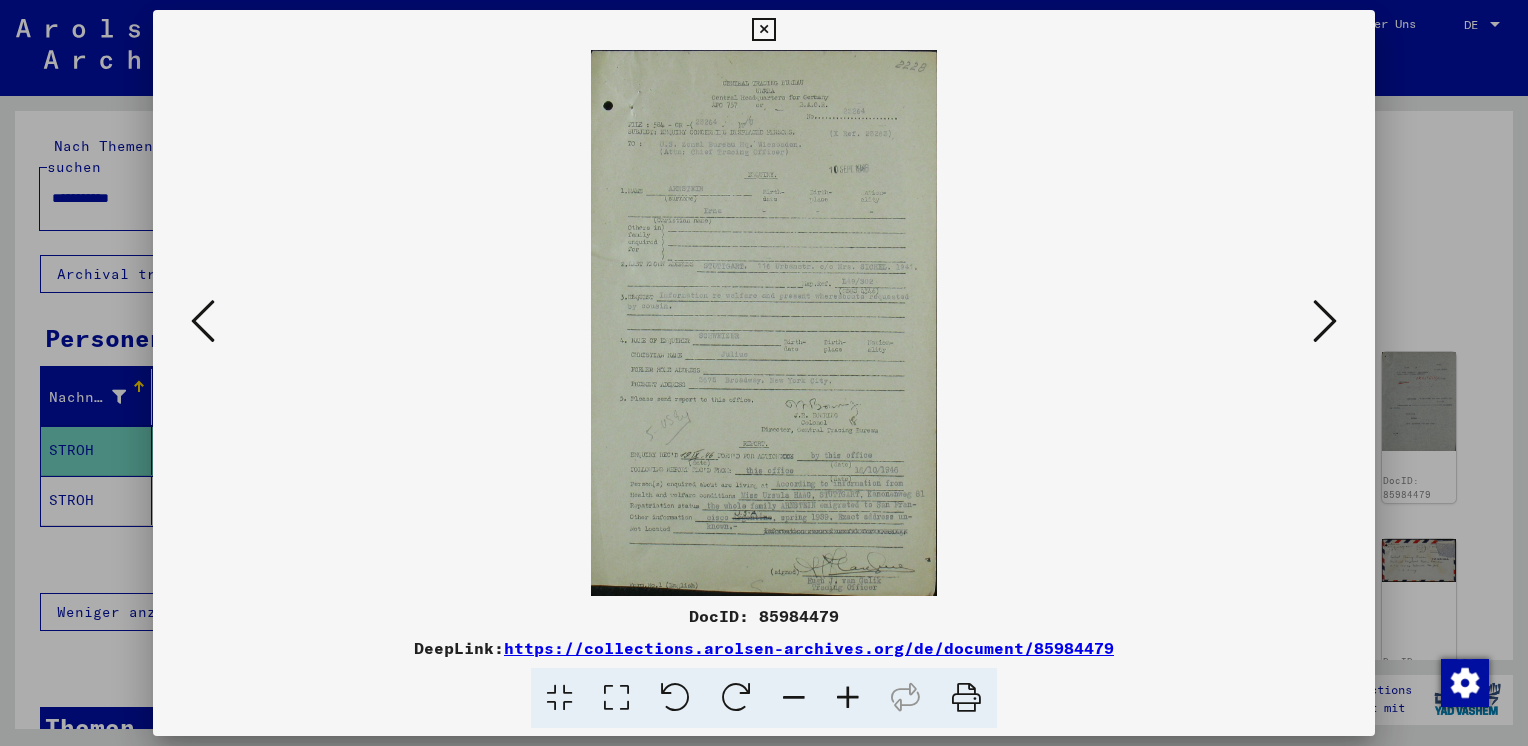 click at bounding box center (848, 698) 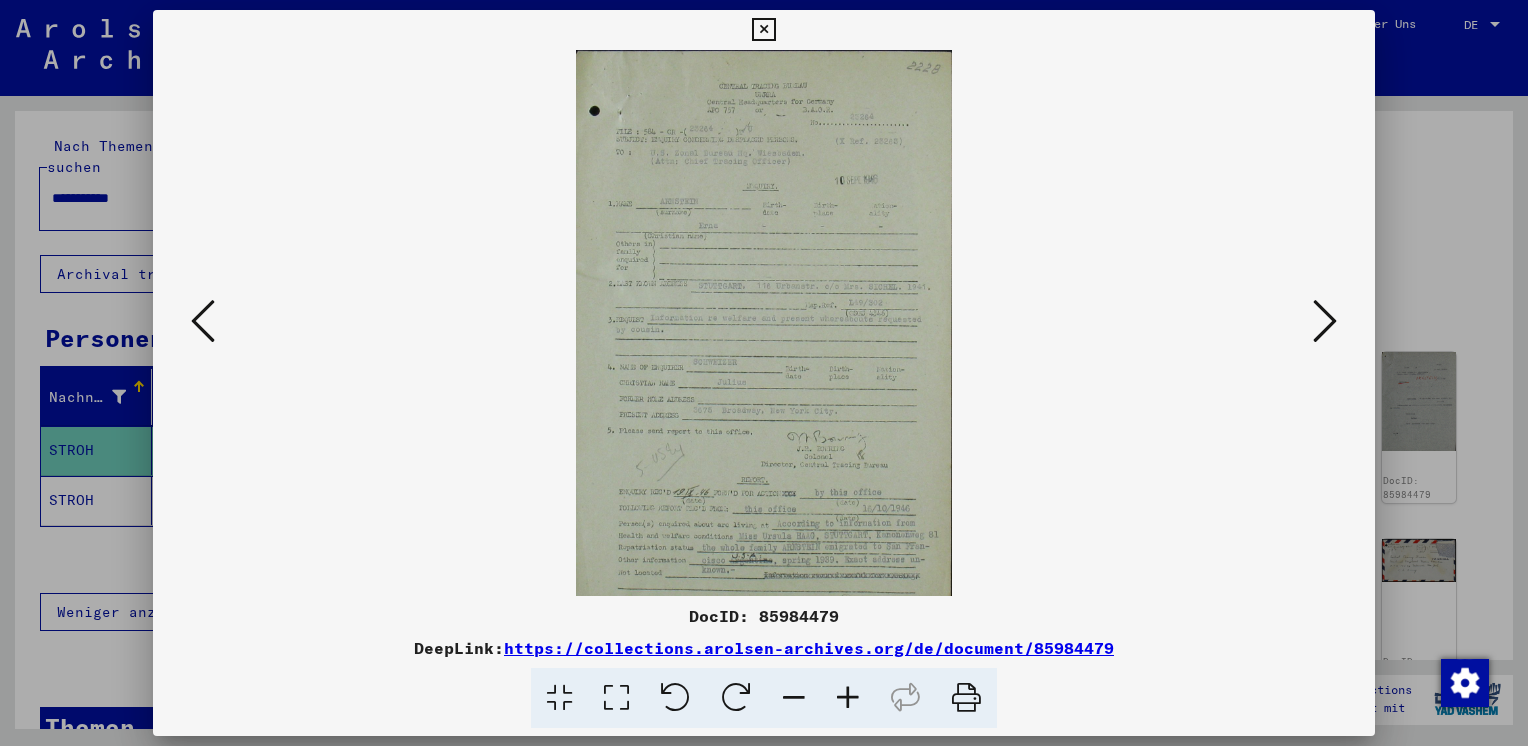 click at bounding box center (848, 698) 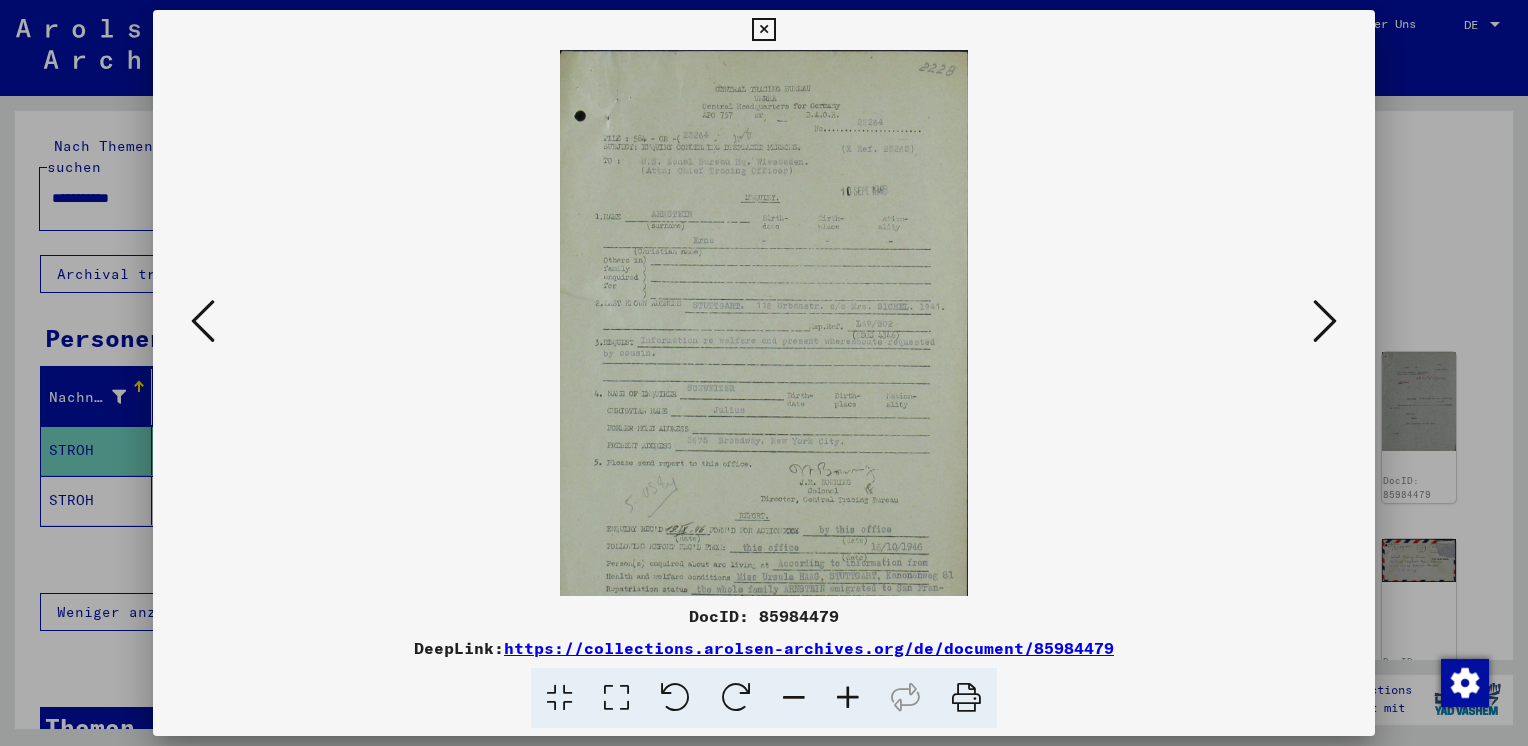 click at bounding box center (848, 698) 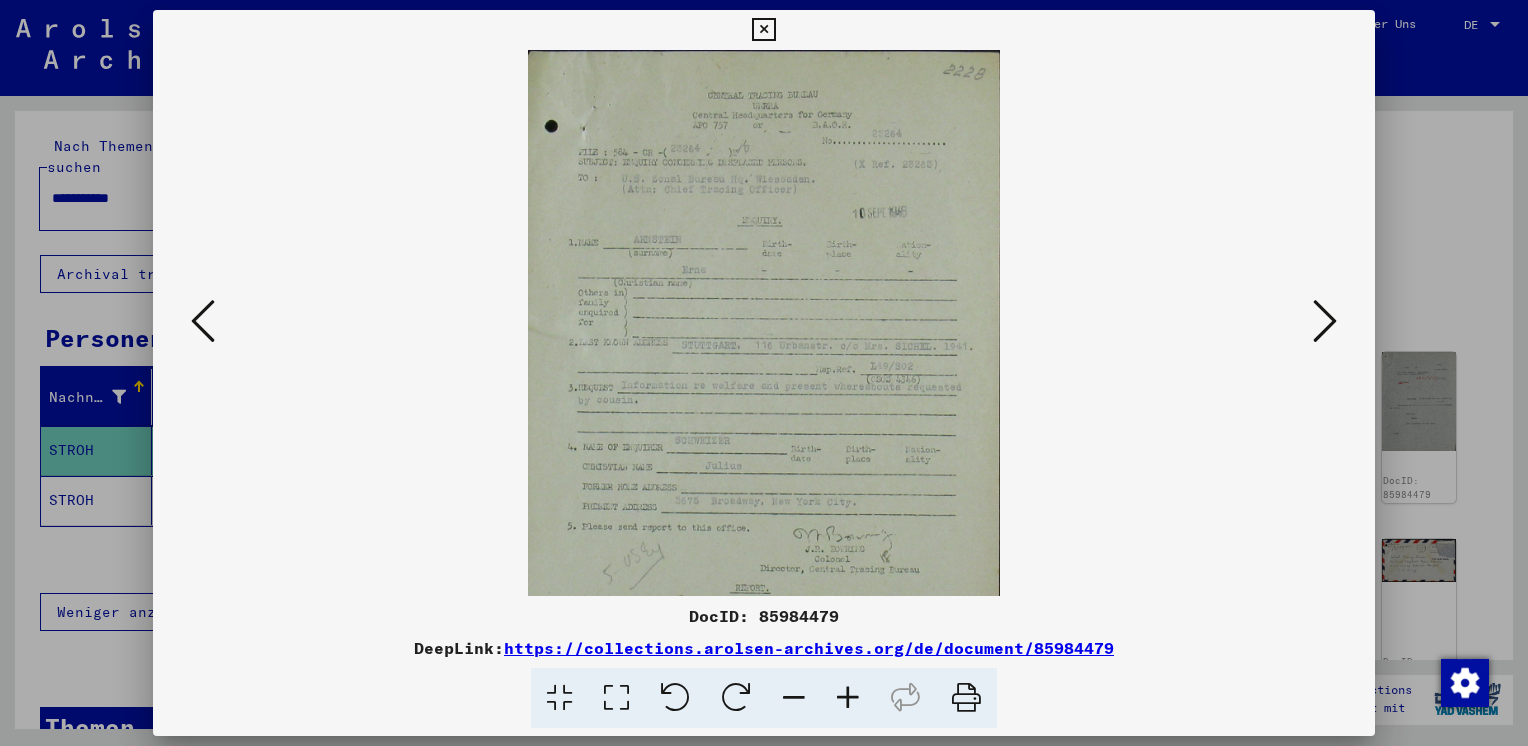 click at bounding box center (848, 698) 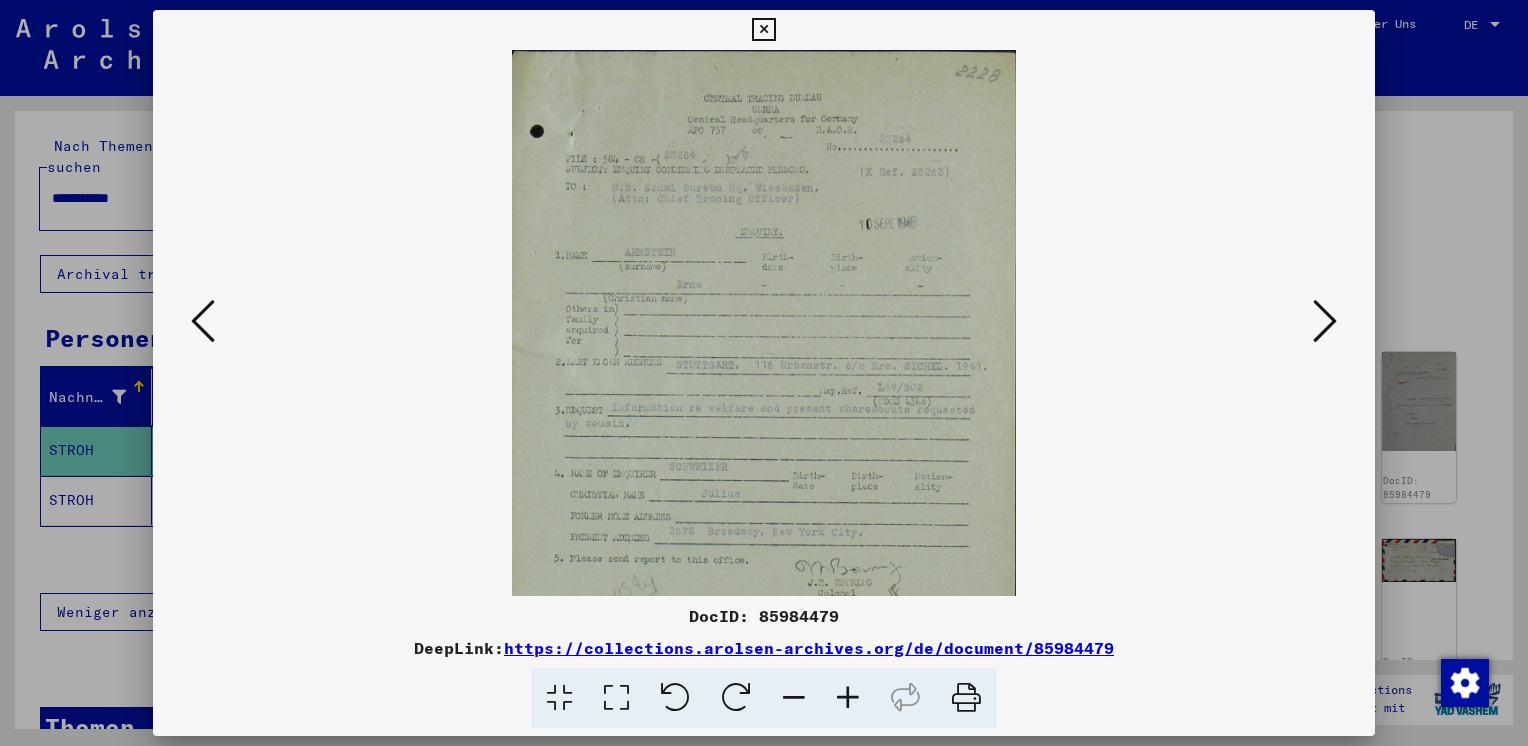 click at bounding box center [848, 698] 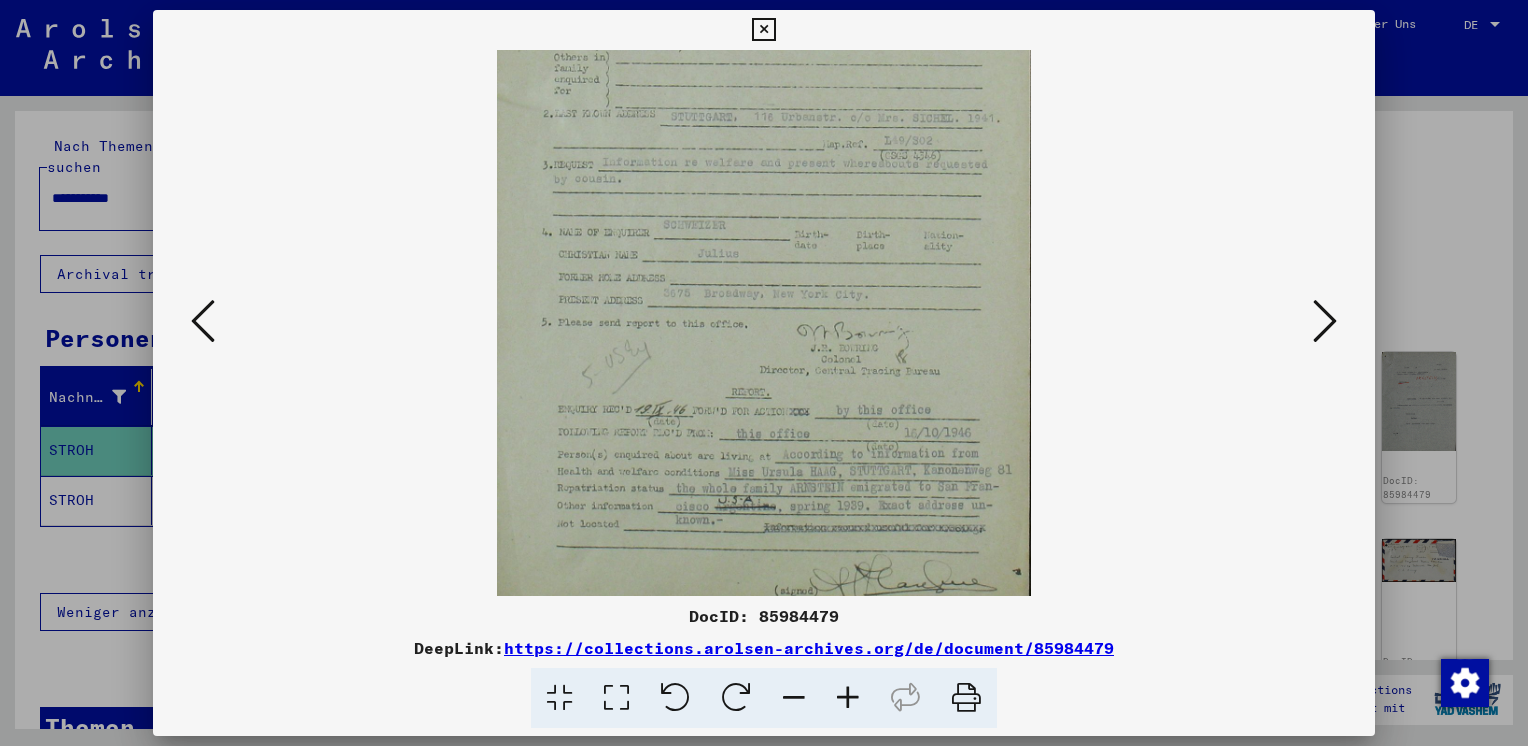 scroll, scrollTop: 271, scrollLeft: 0, axis: vertical 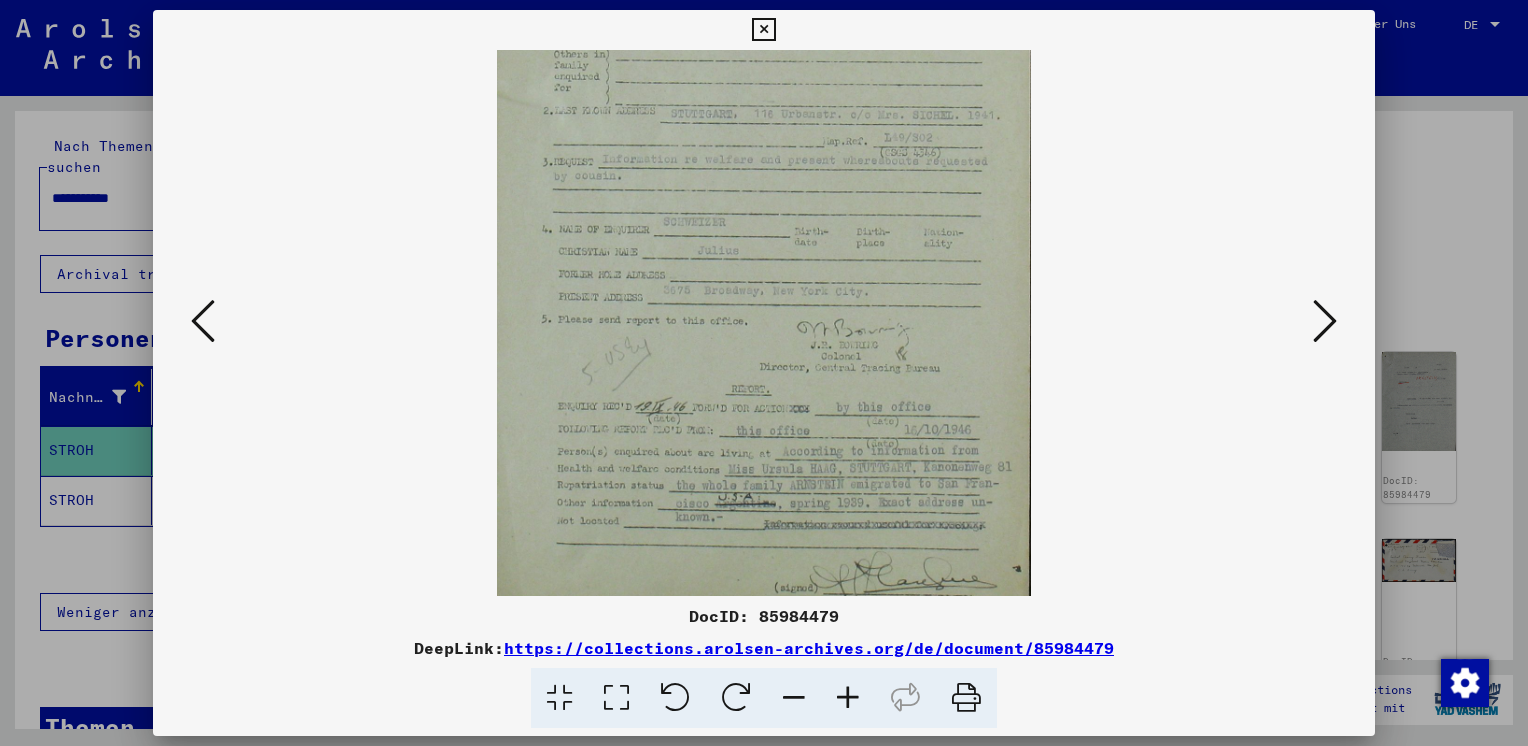 drag, startPoint x: 905, startPoint y: 547, endPoint x: 920, endPoint y: 282, distance: 265.4242 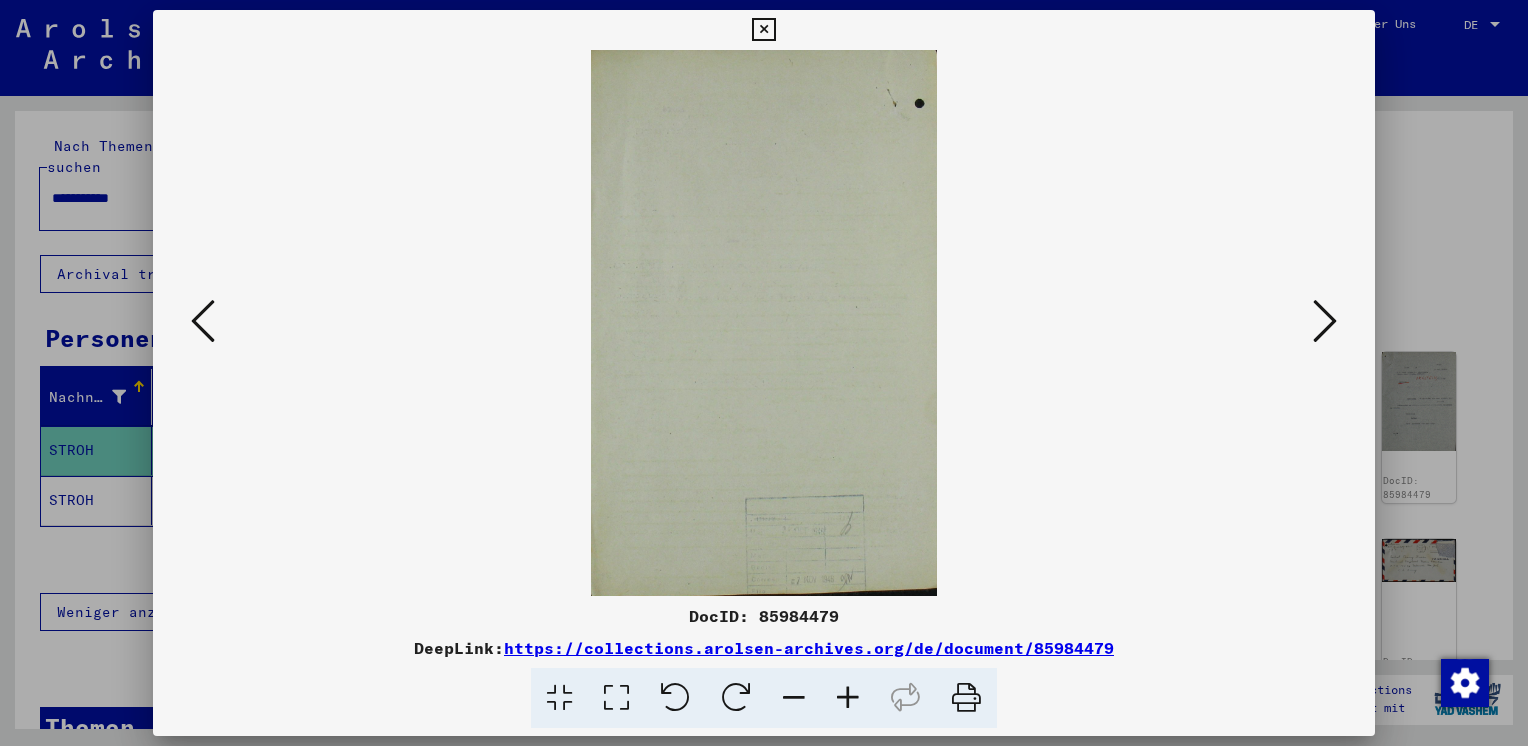 scroll, scrollTop: 0, scrollLeft: 0, axis: both 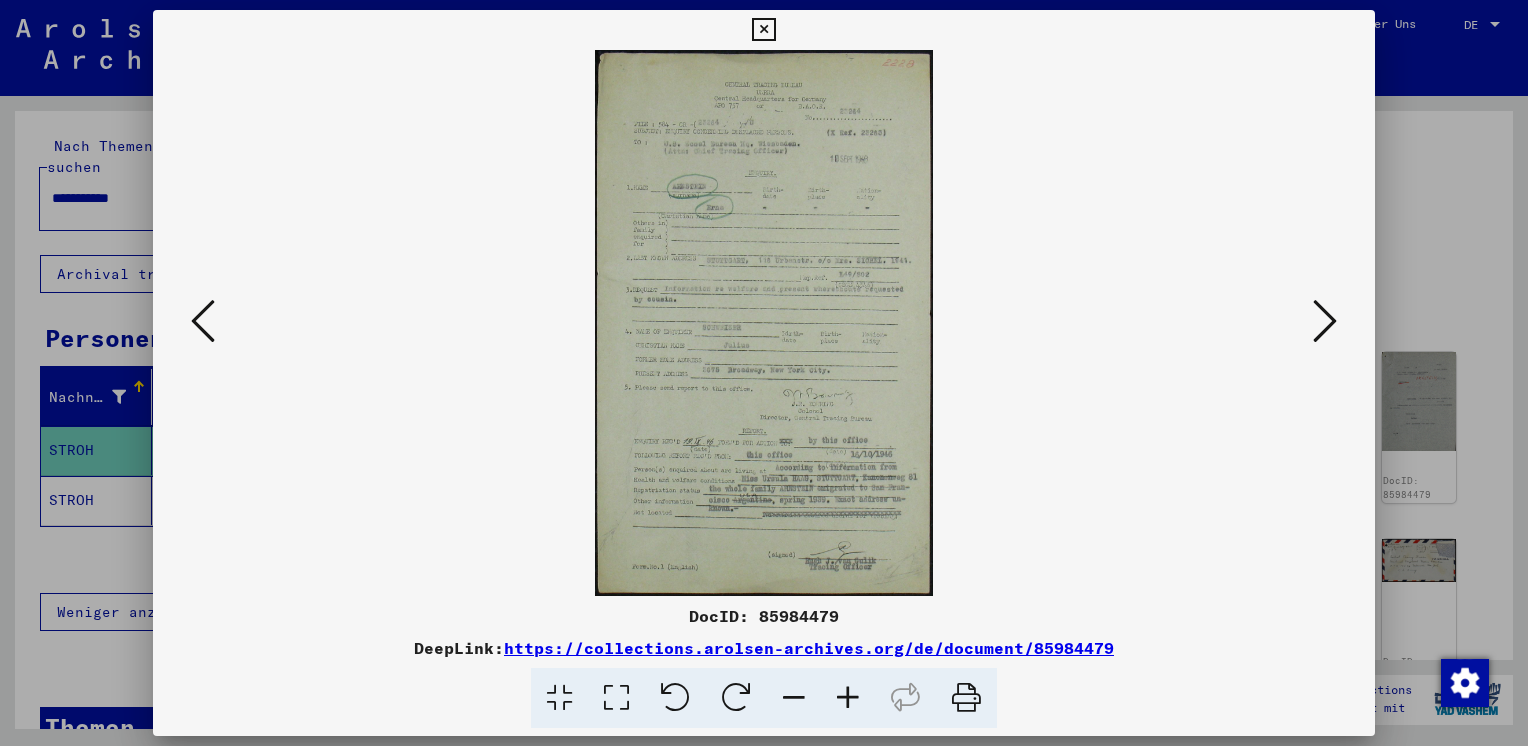 click at bounding box center (764, 323) 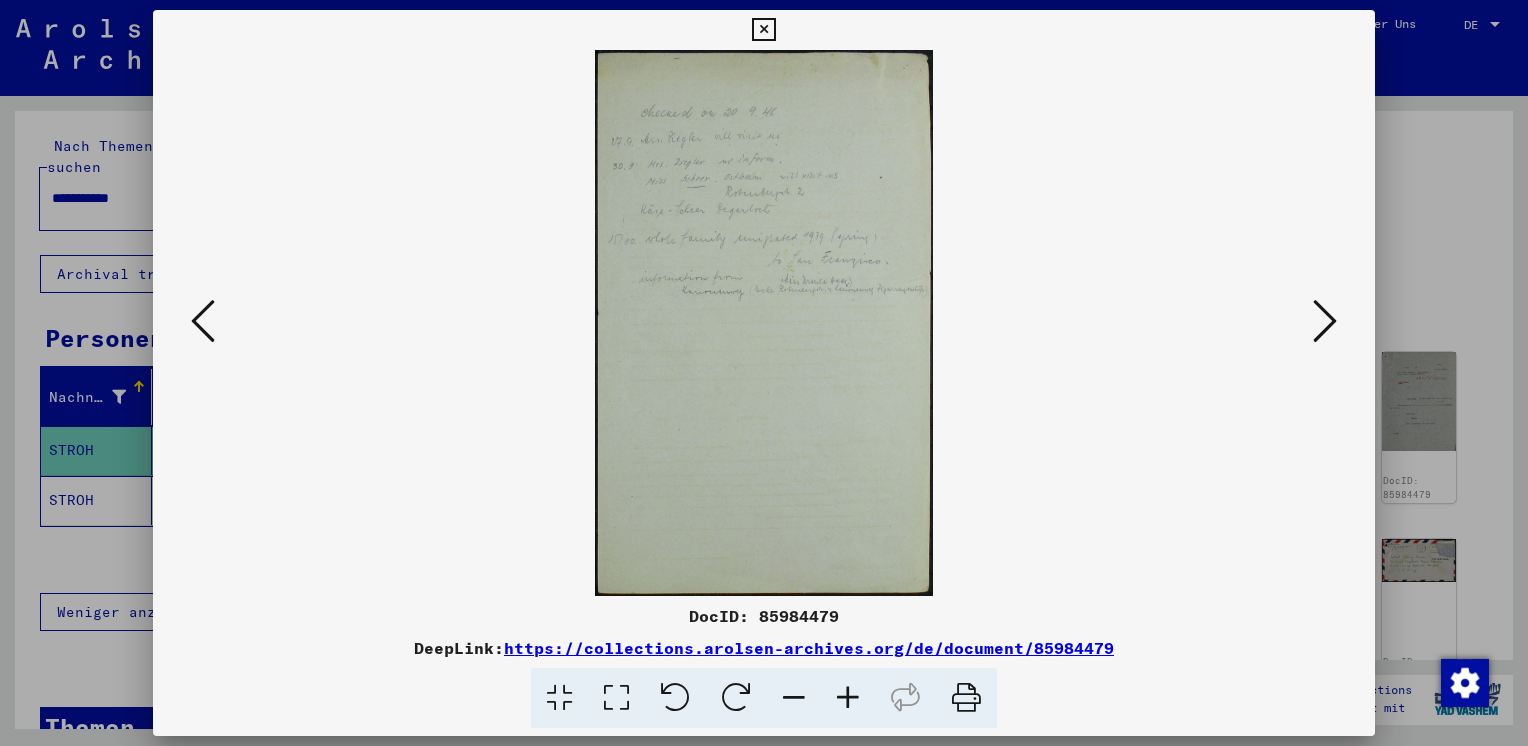 click at bounding box center (1325, 321) 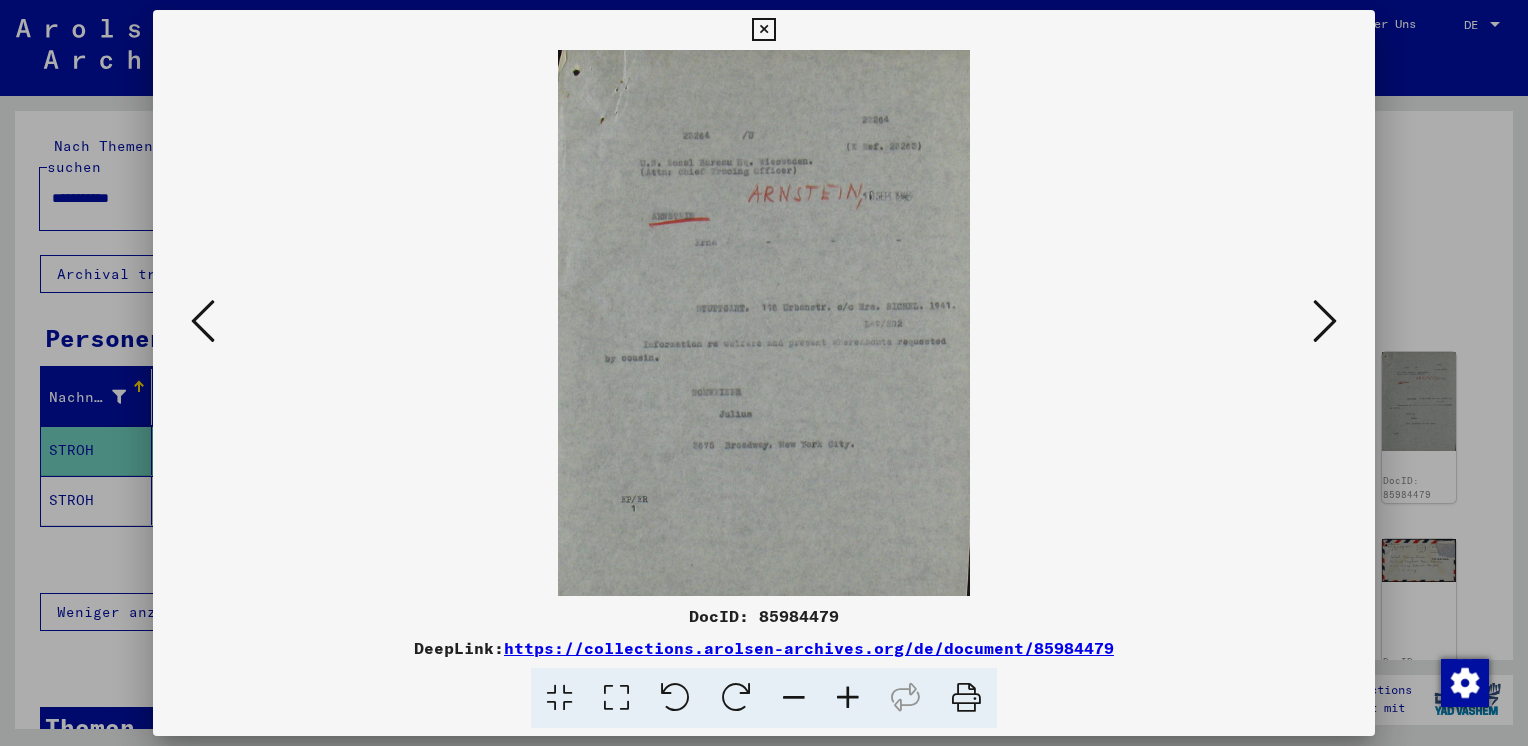 click at bounding box center (1325, 321) 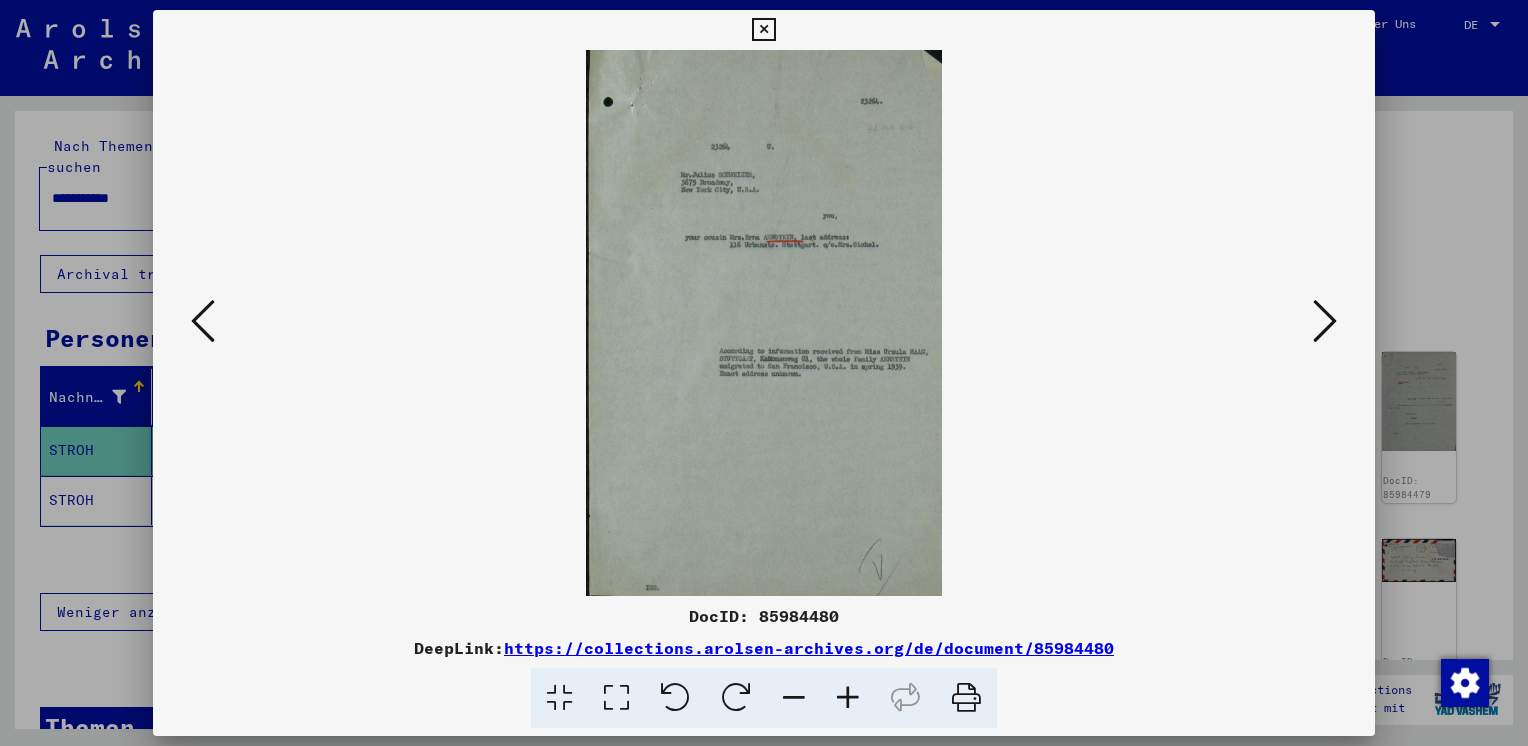 click at bounding box center (1325, 321) 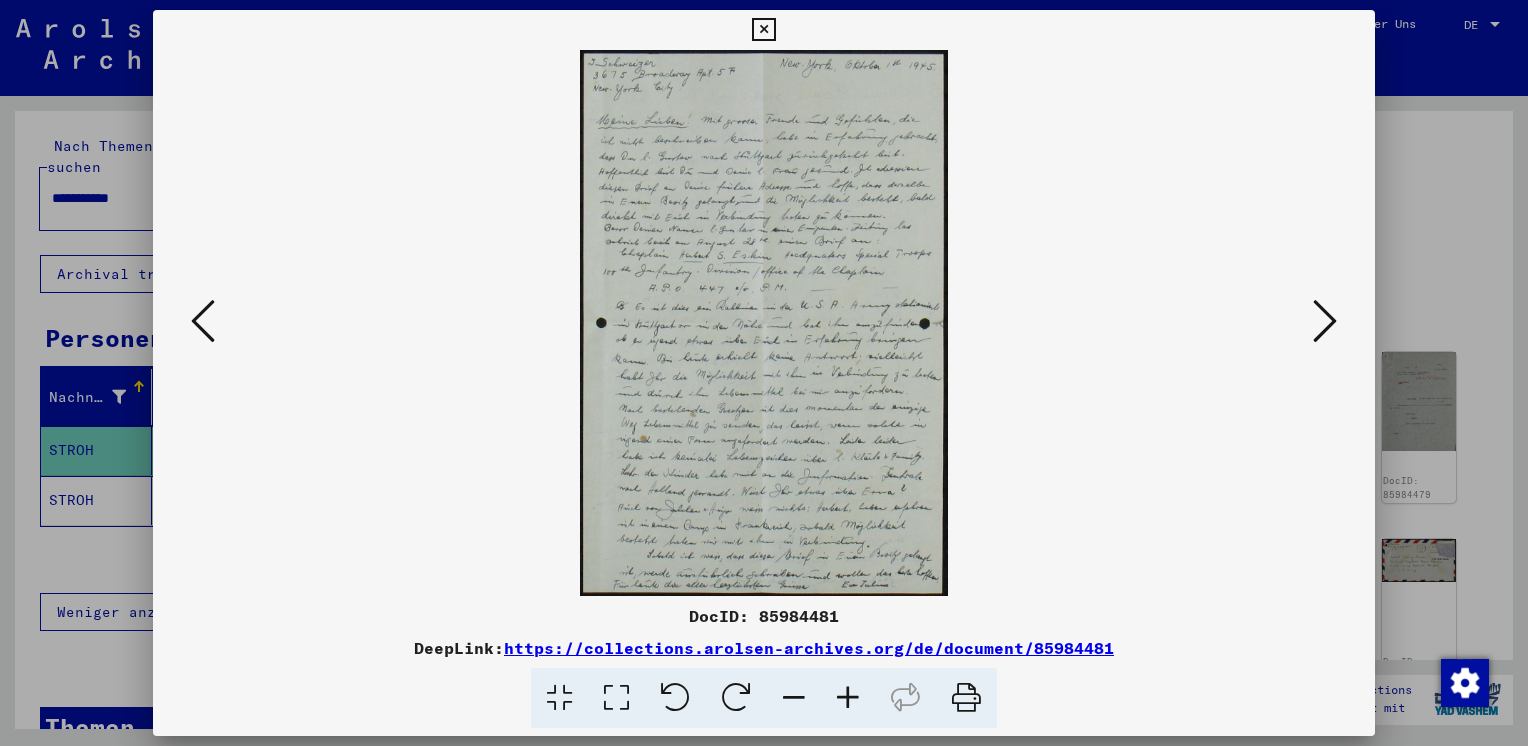 click at bounding box center [1325, 321] 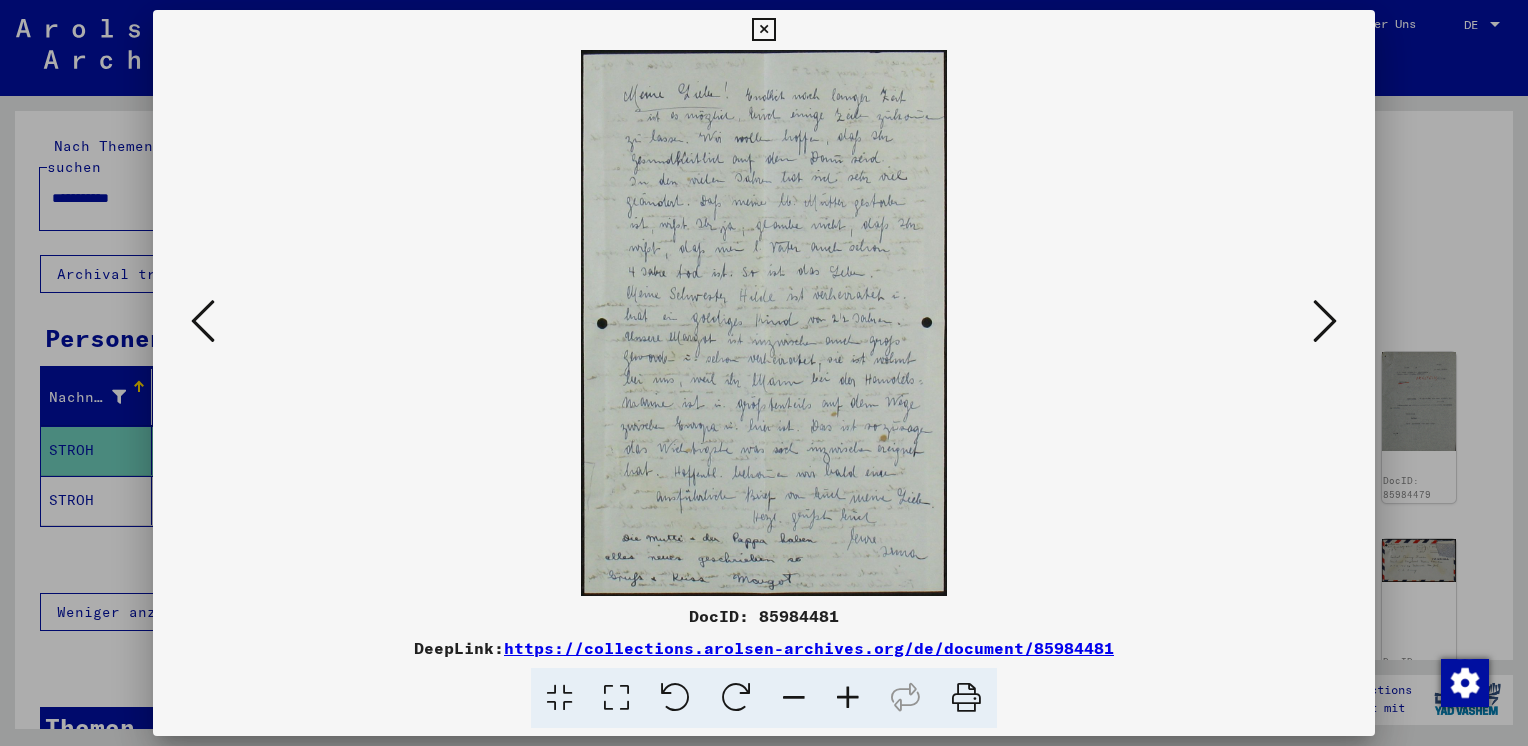click at bounding box center (1325, 321) 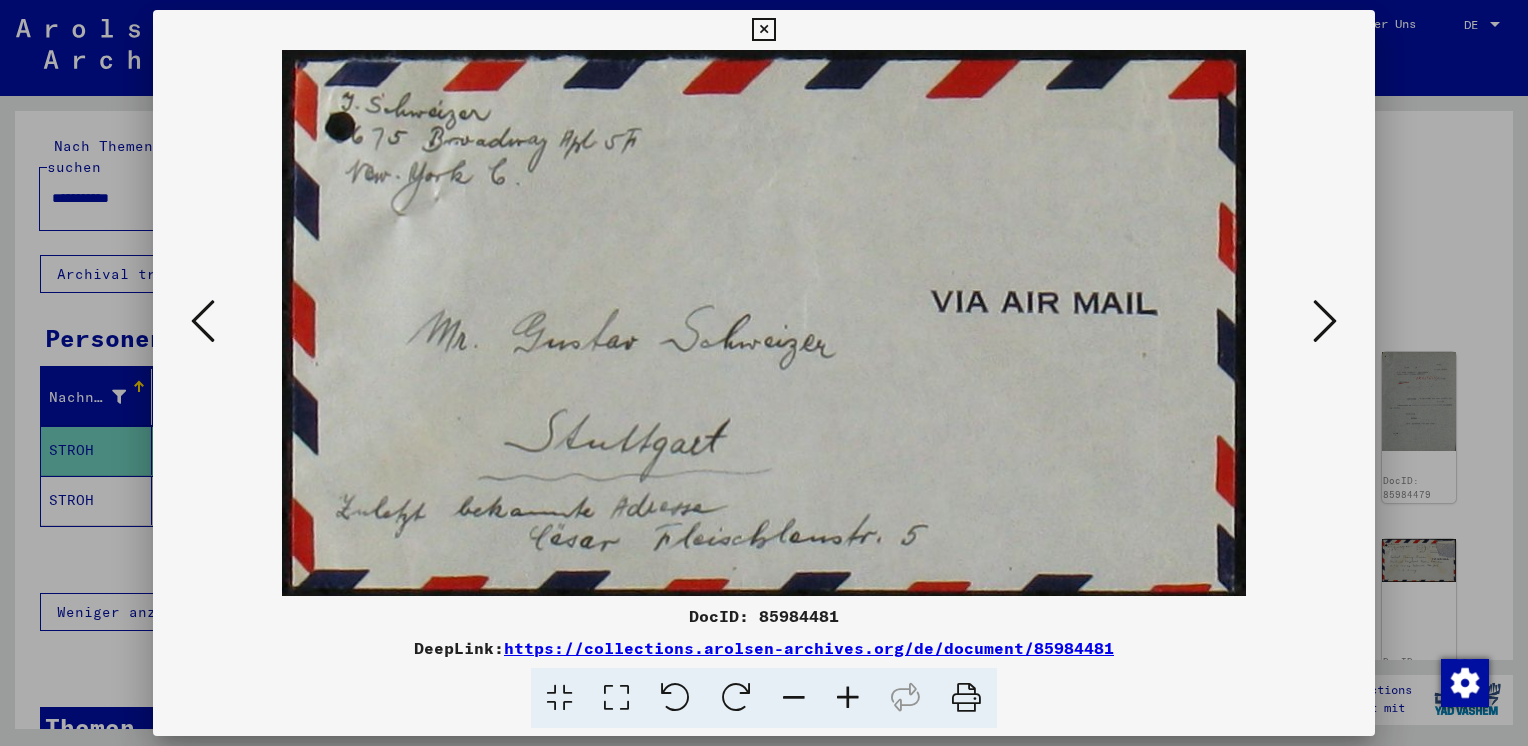 click at bounding box center [1325, 321] 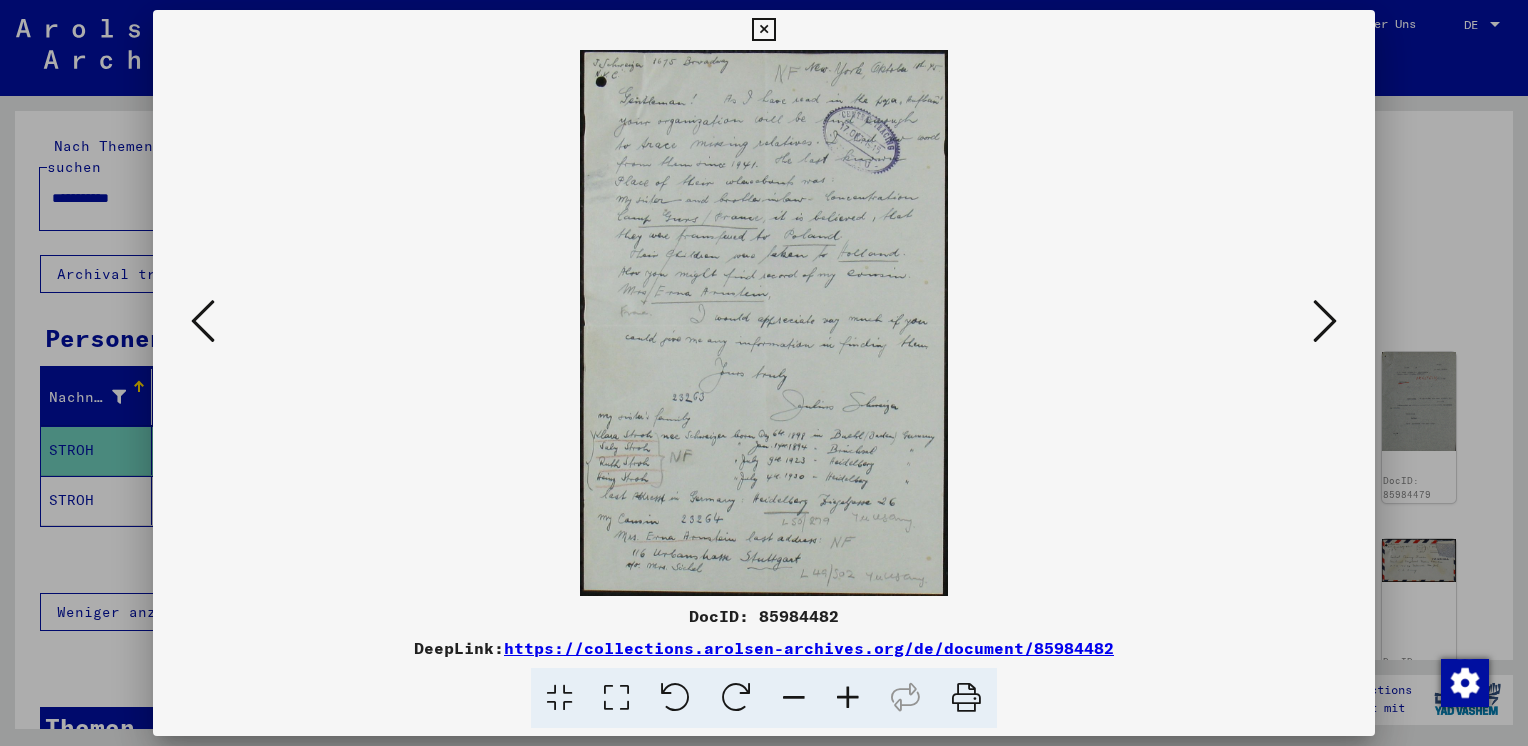 click at bounding box center (1325, 321) 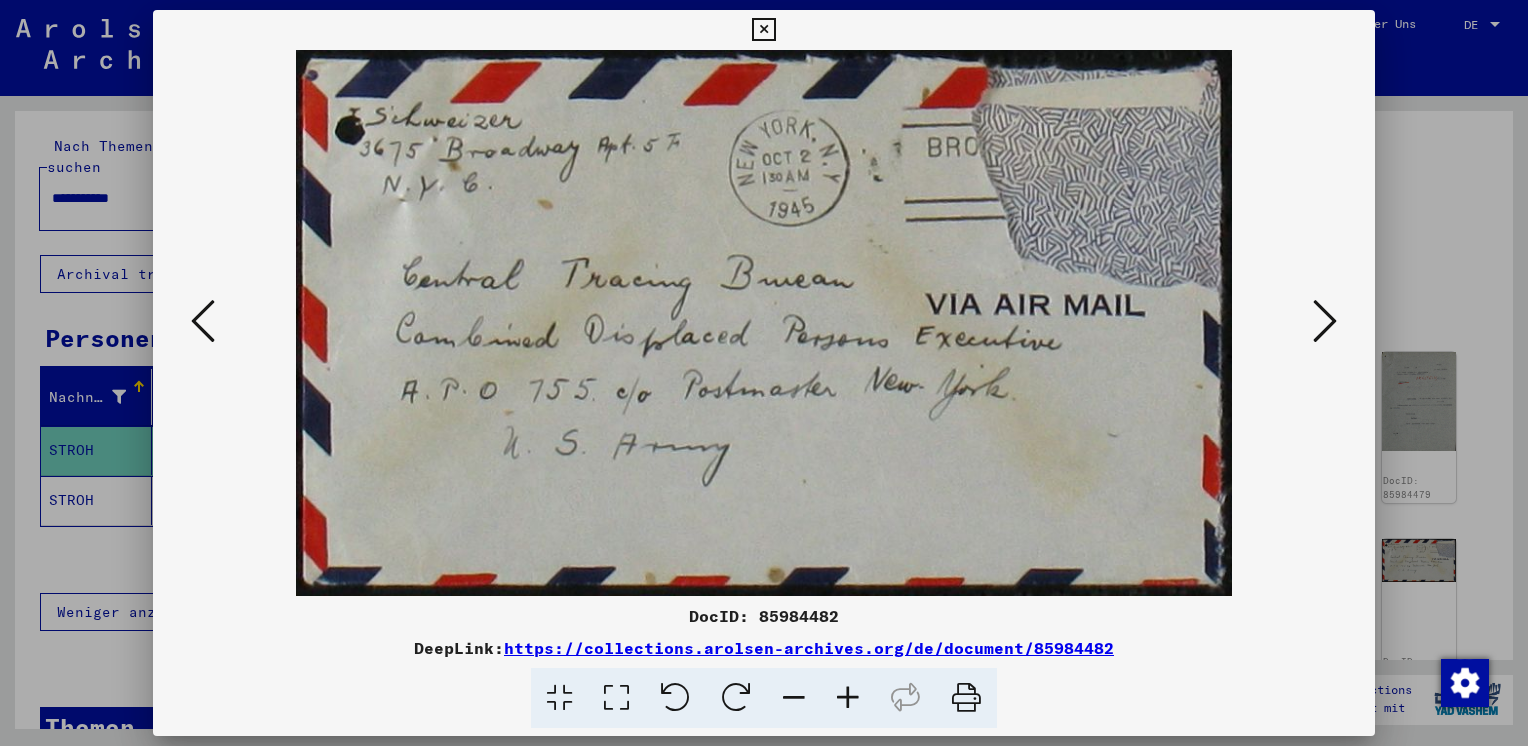 click at bounding box center [1325, 321] 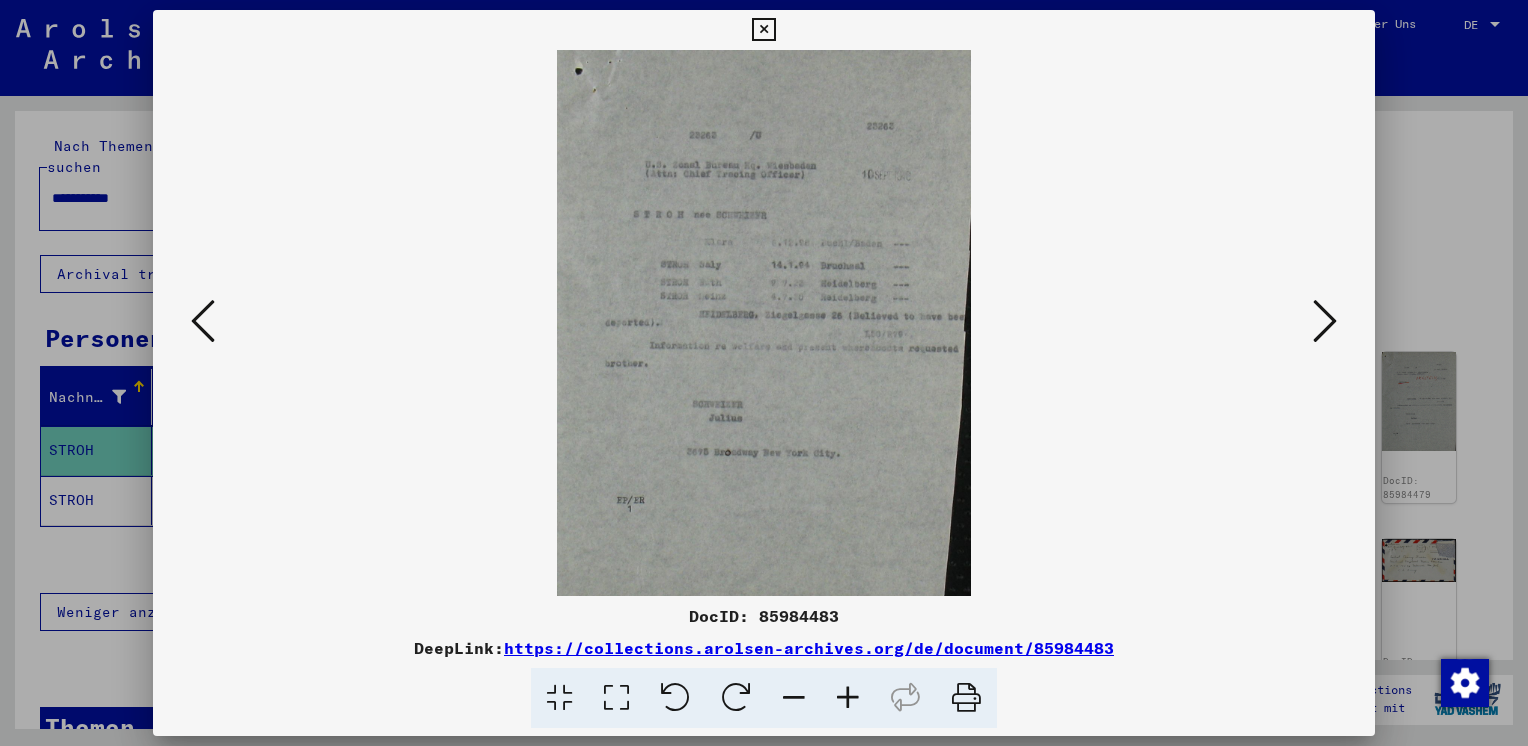 click at bounding box center (848, 698) 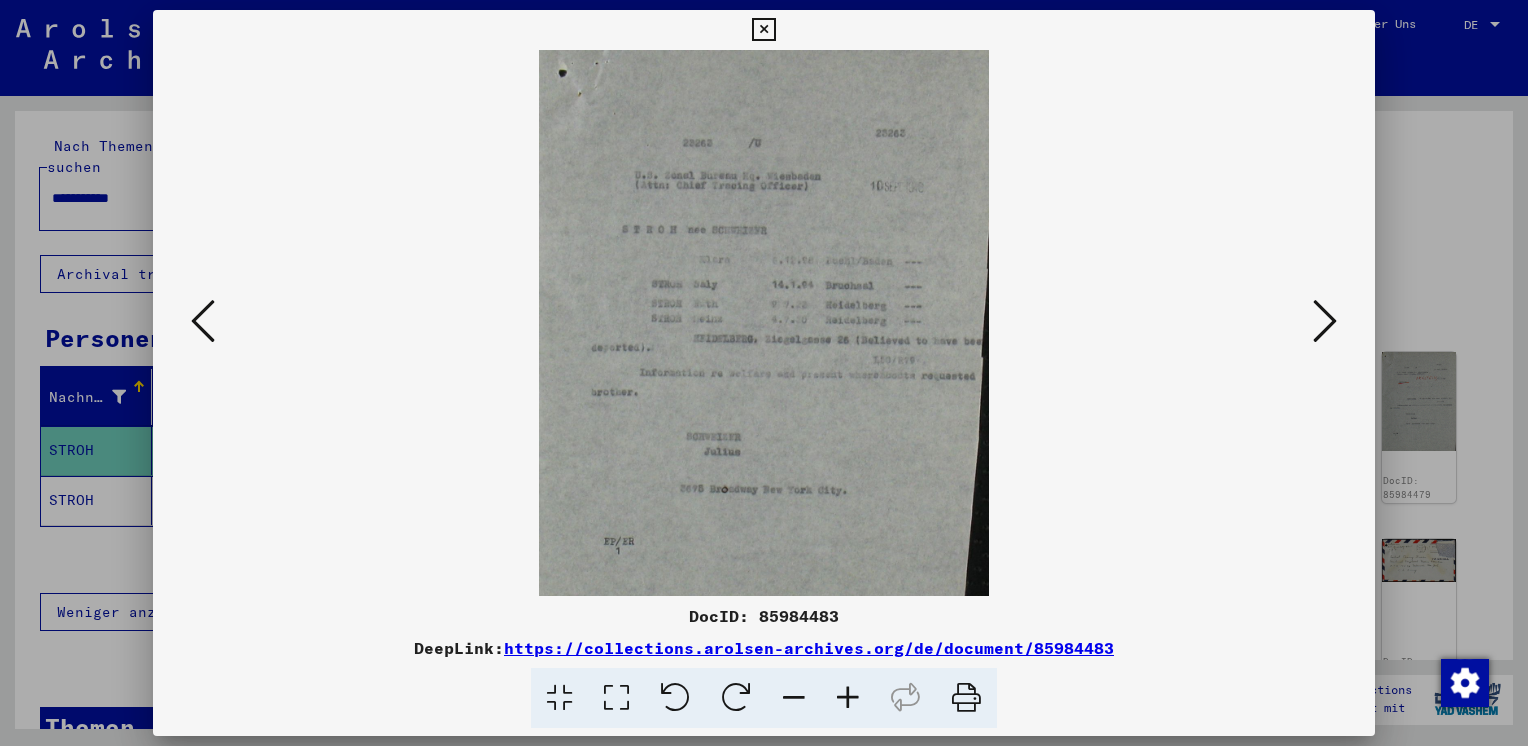 click at bounding box center (848, 698) 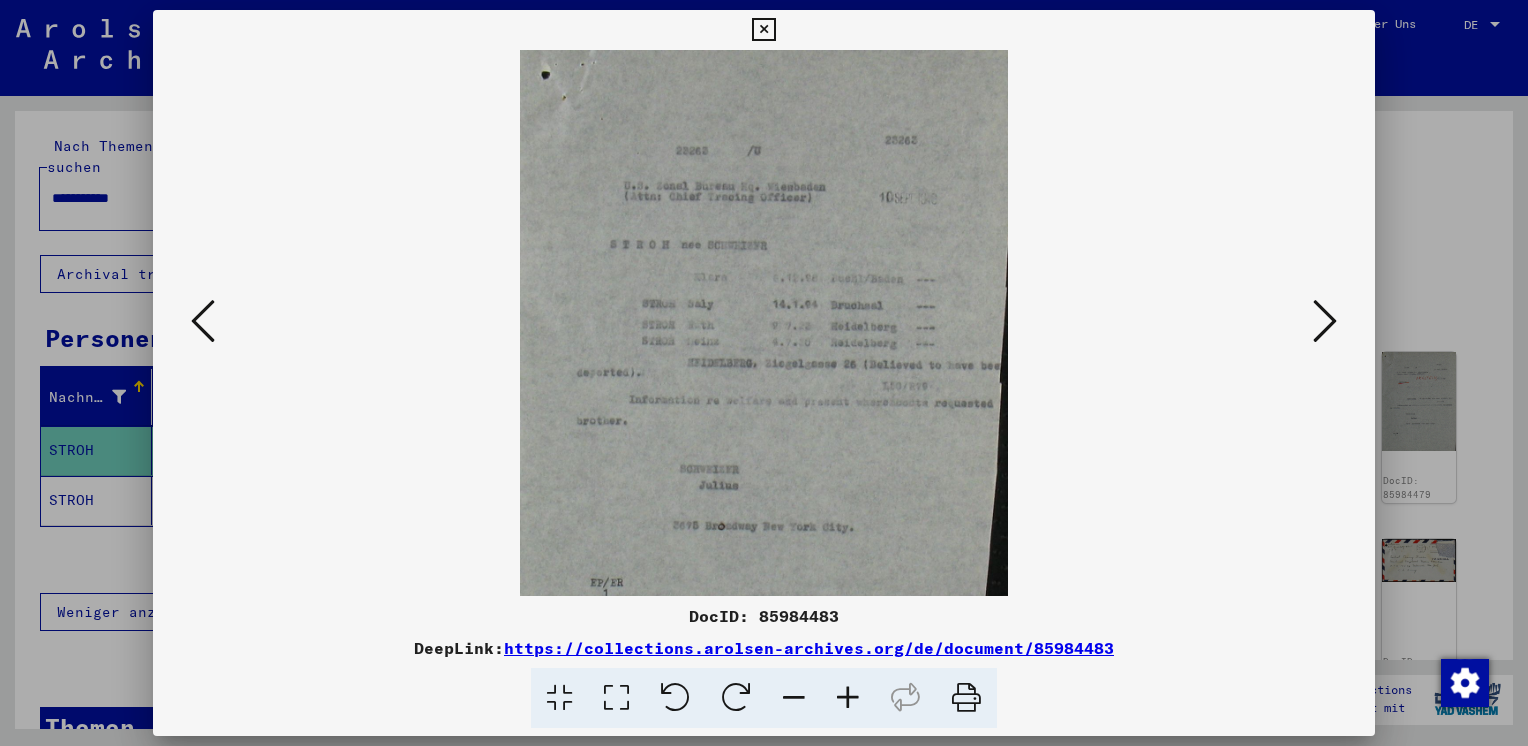click at bounding box center (848, 698) 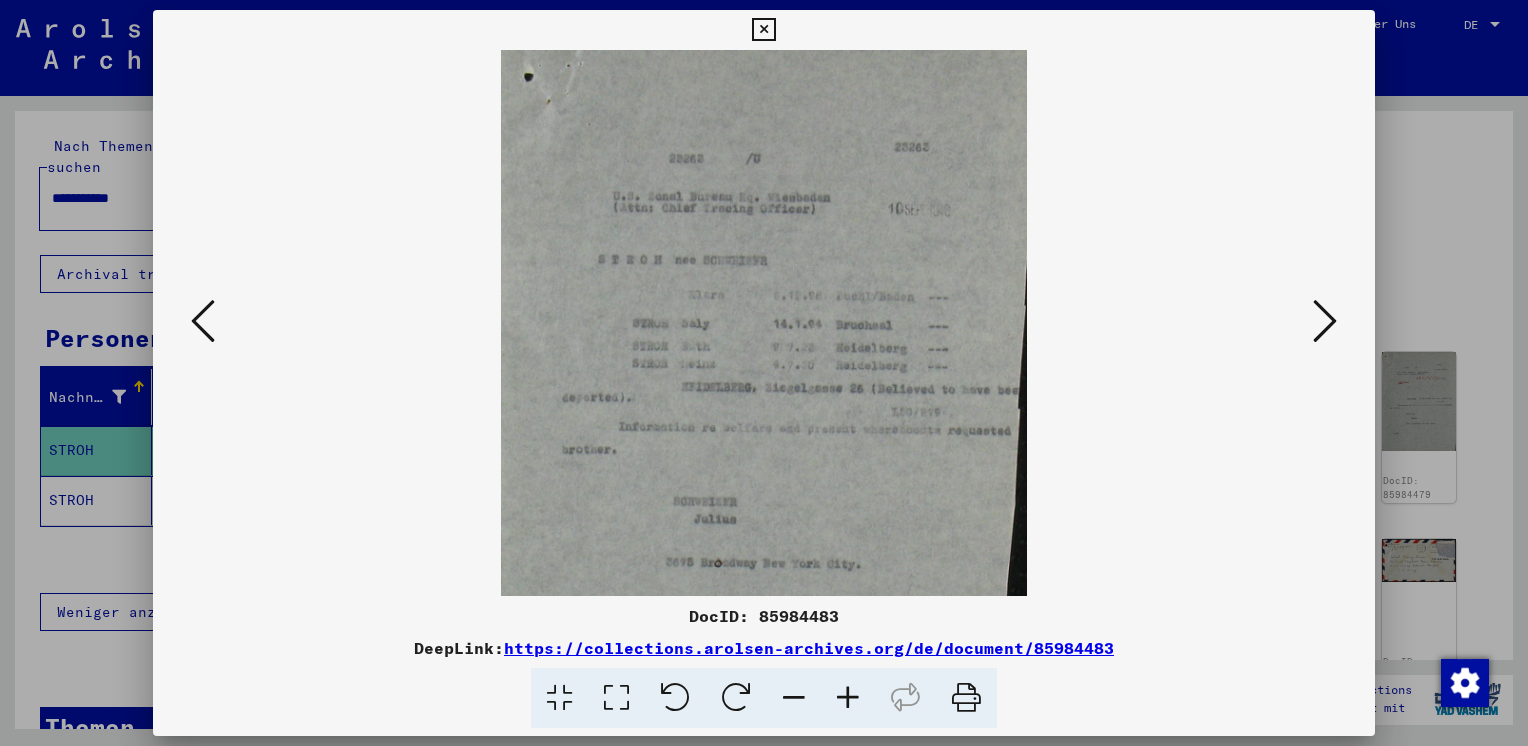 click at bounding box center [848, 698] 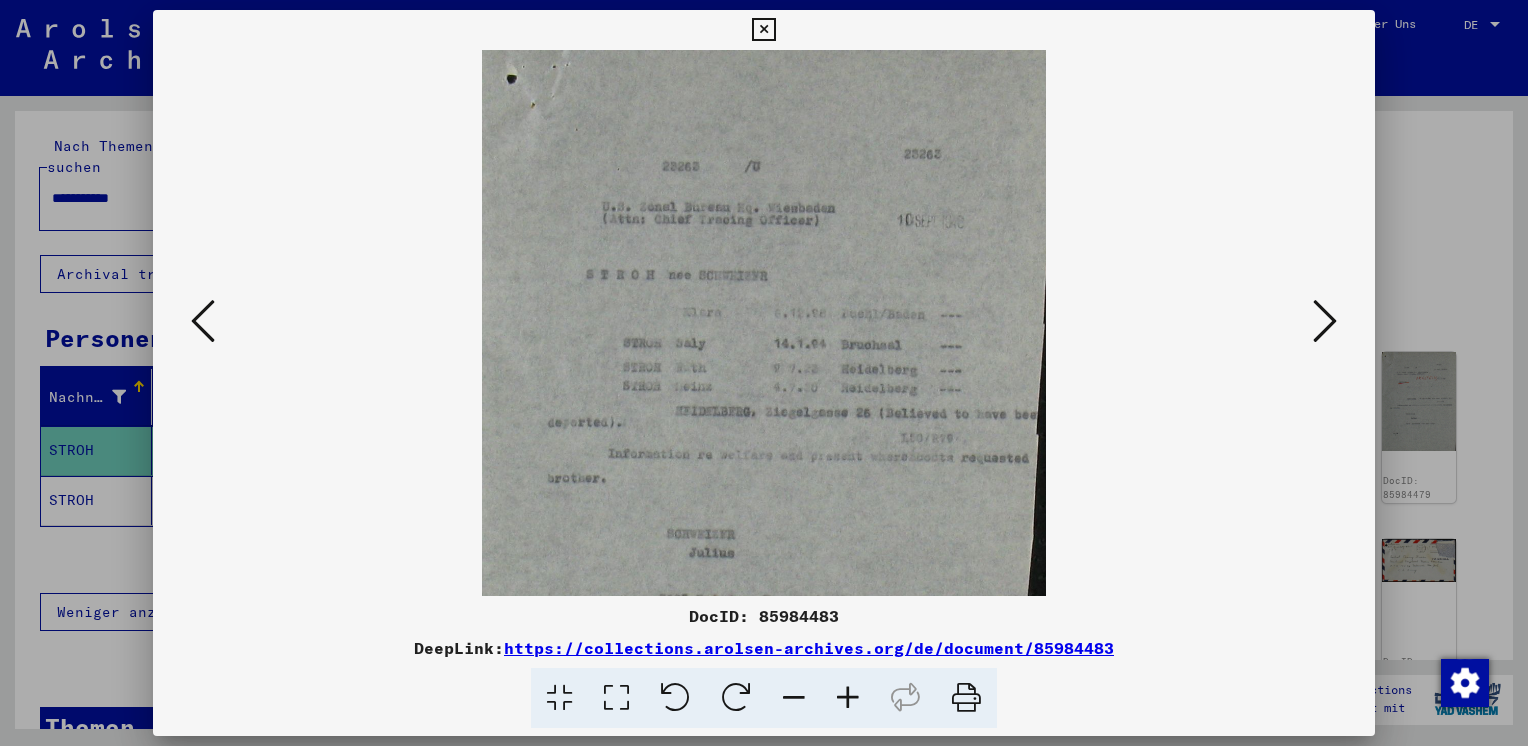 click at bounding box center [848, 698] 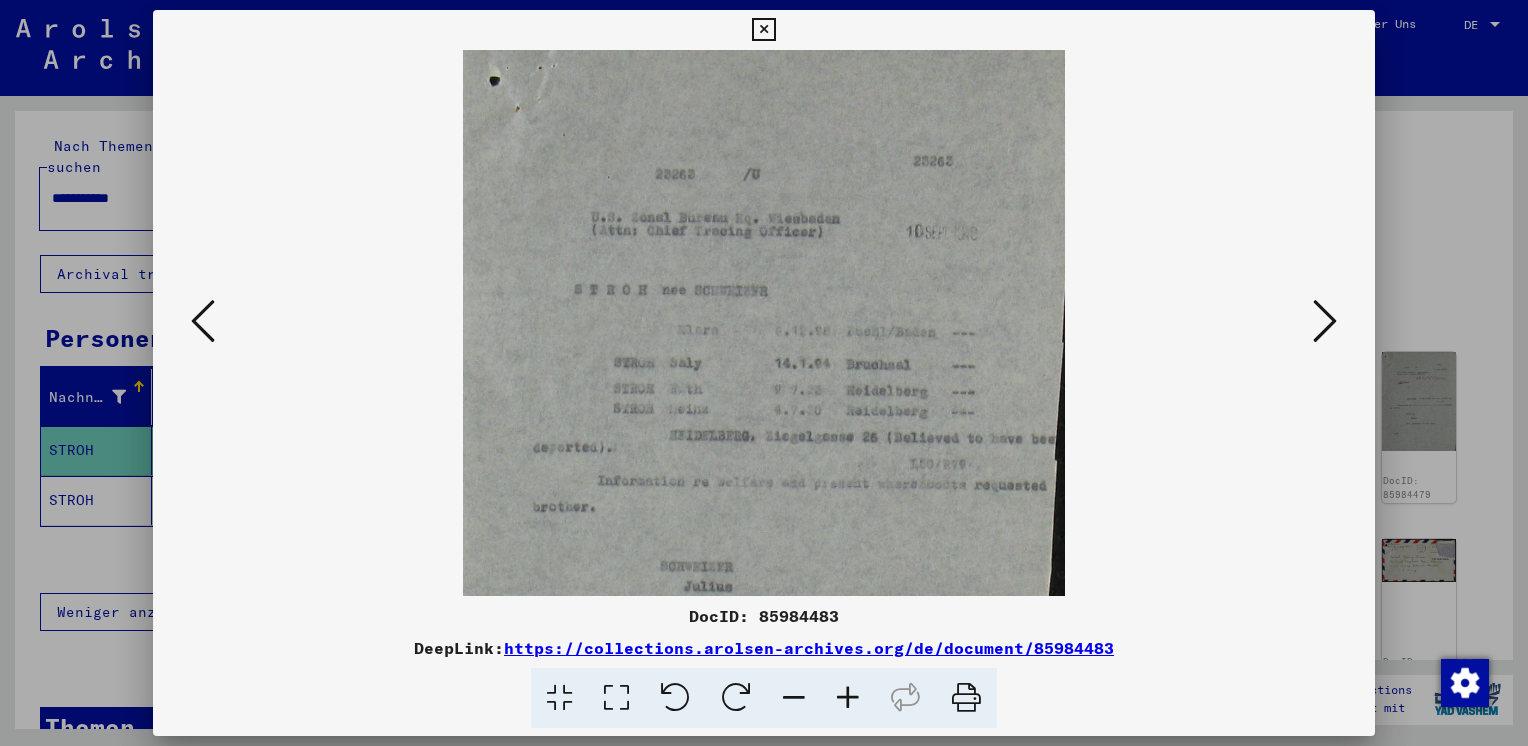 click at bounding box center (848, 698) 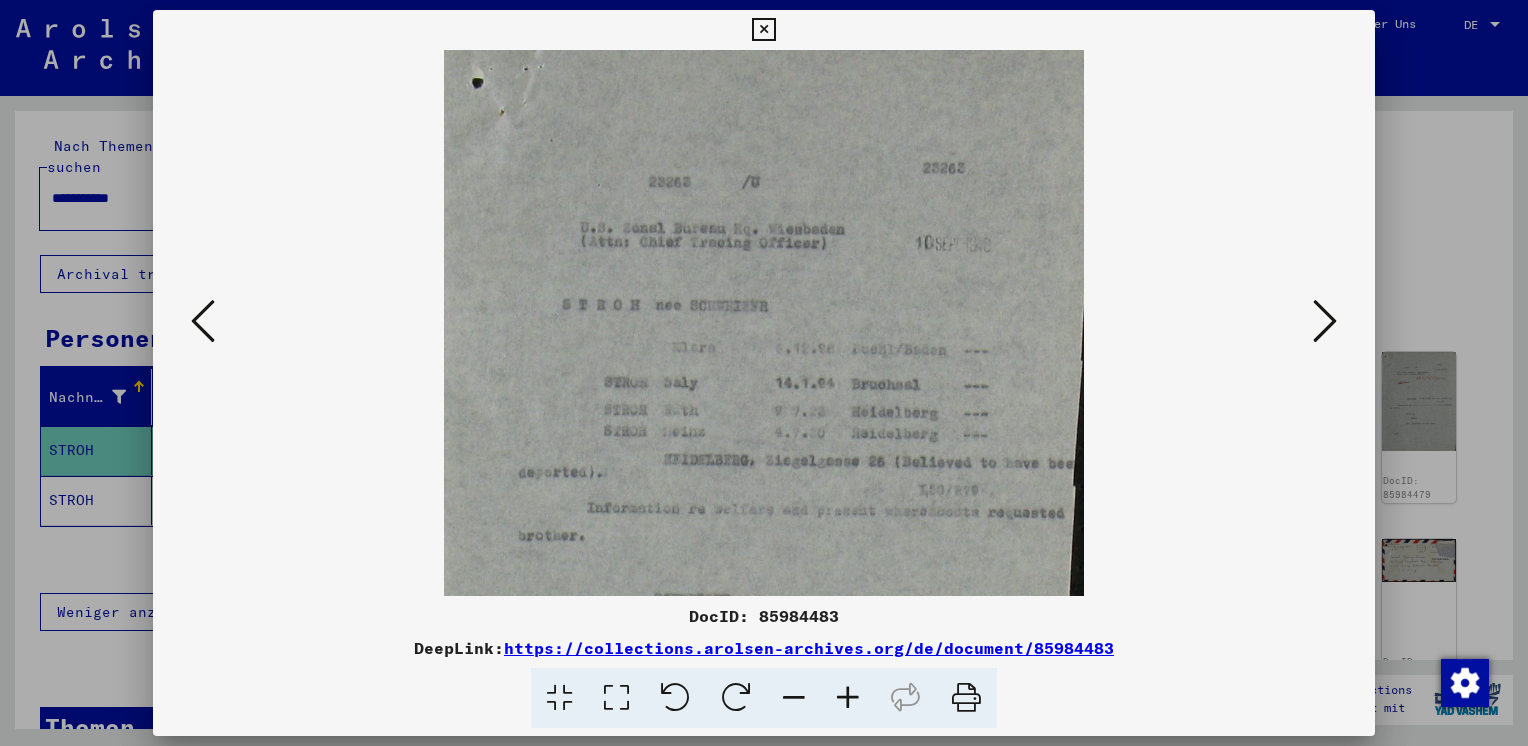 click at bounding box center [1325, 321] 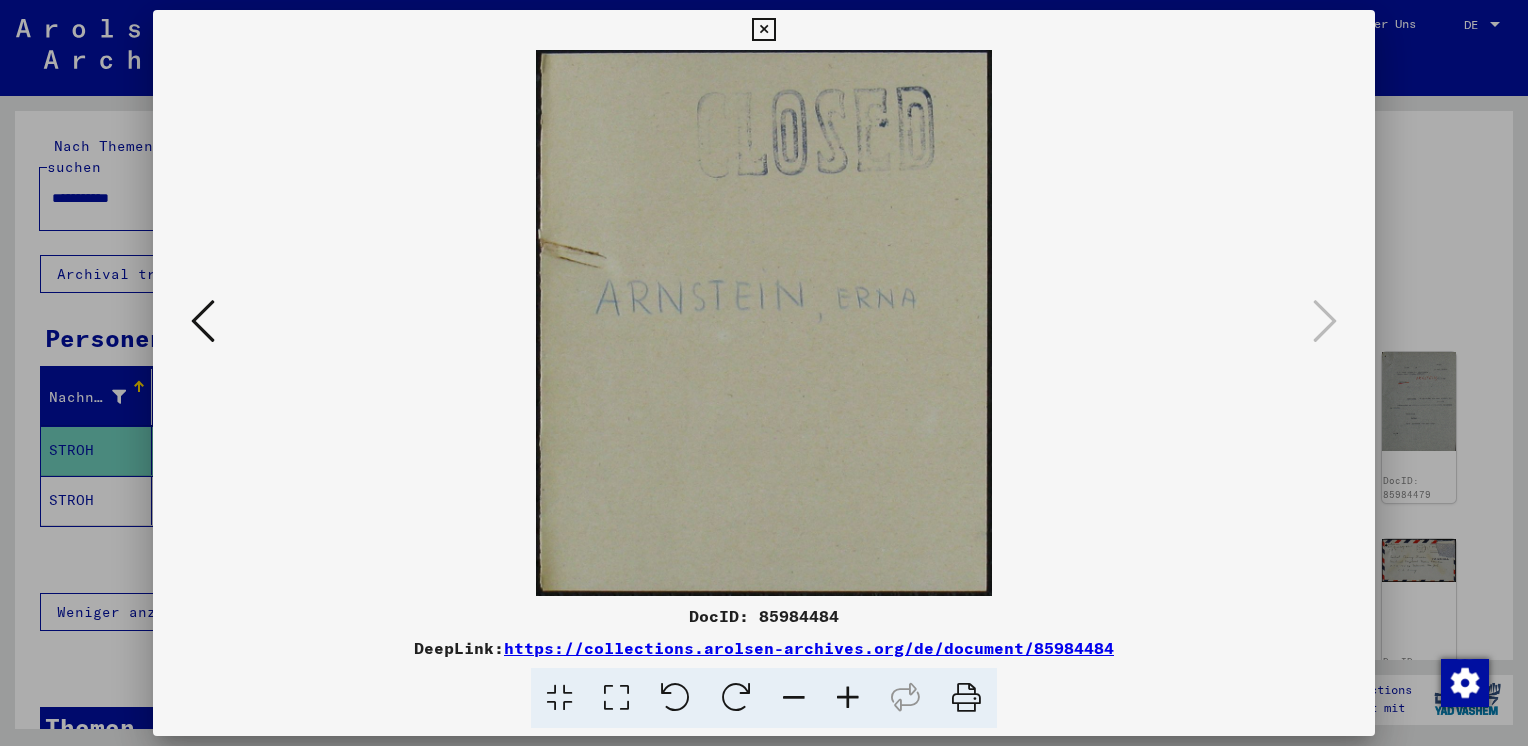 click at bounding box center [763, 30] 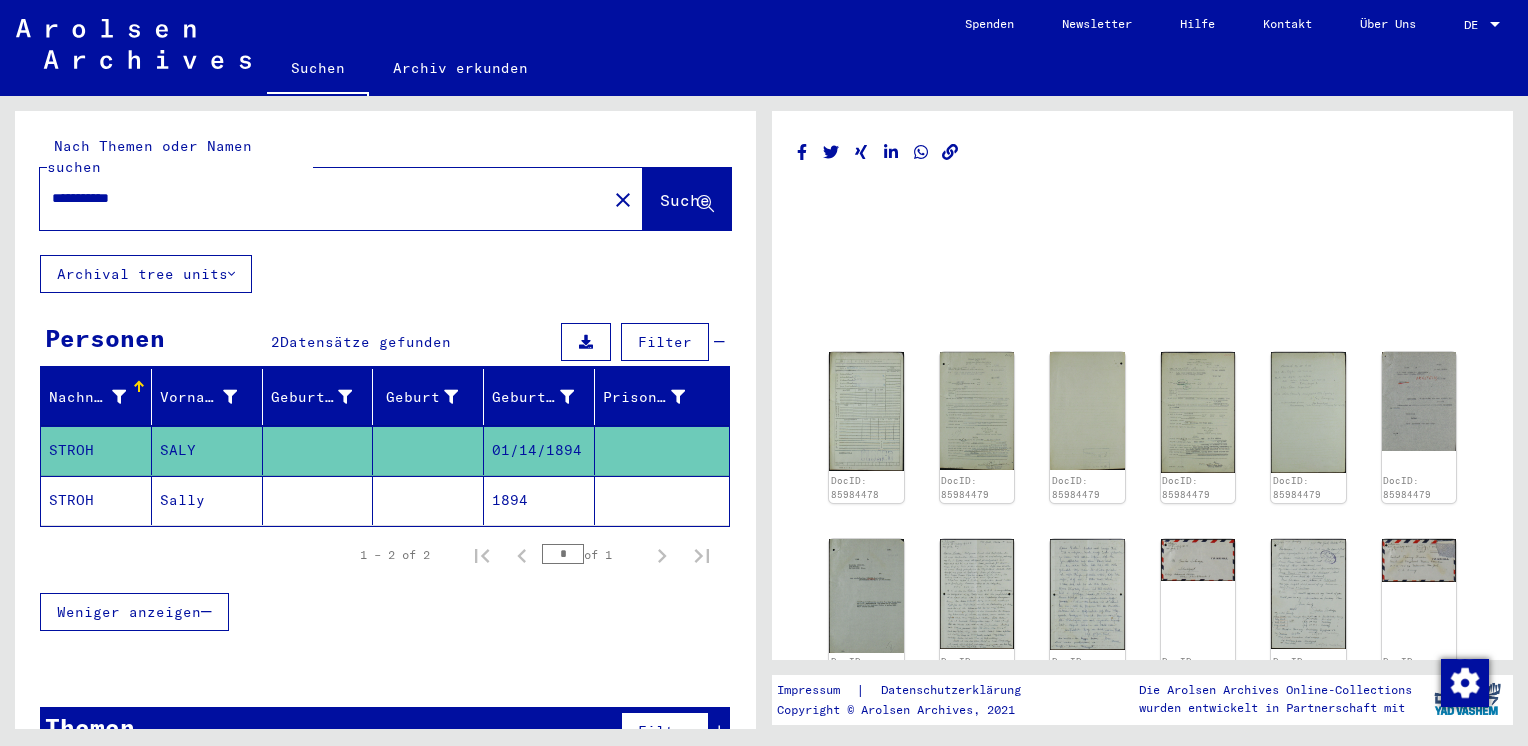 click on "1894" 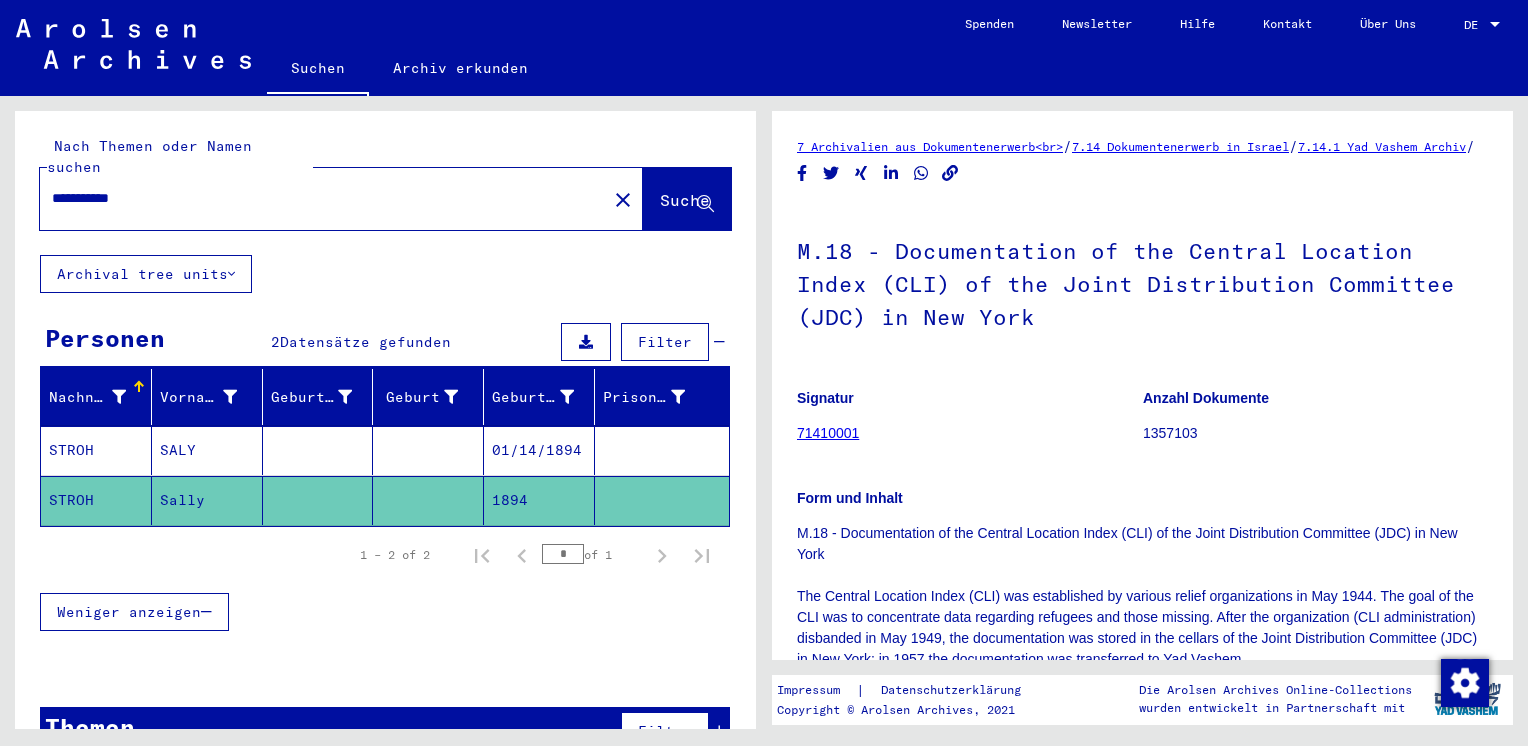 scroll, scrollTop: 0, scrollLeft: 0, axis: both 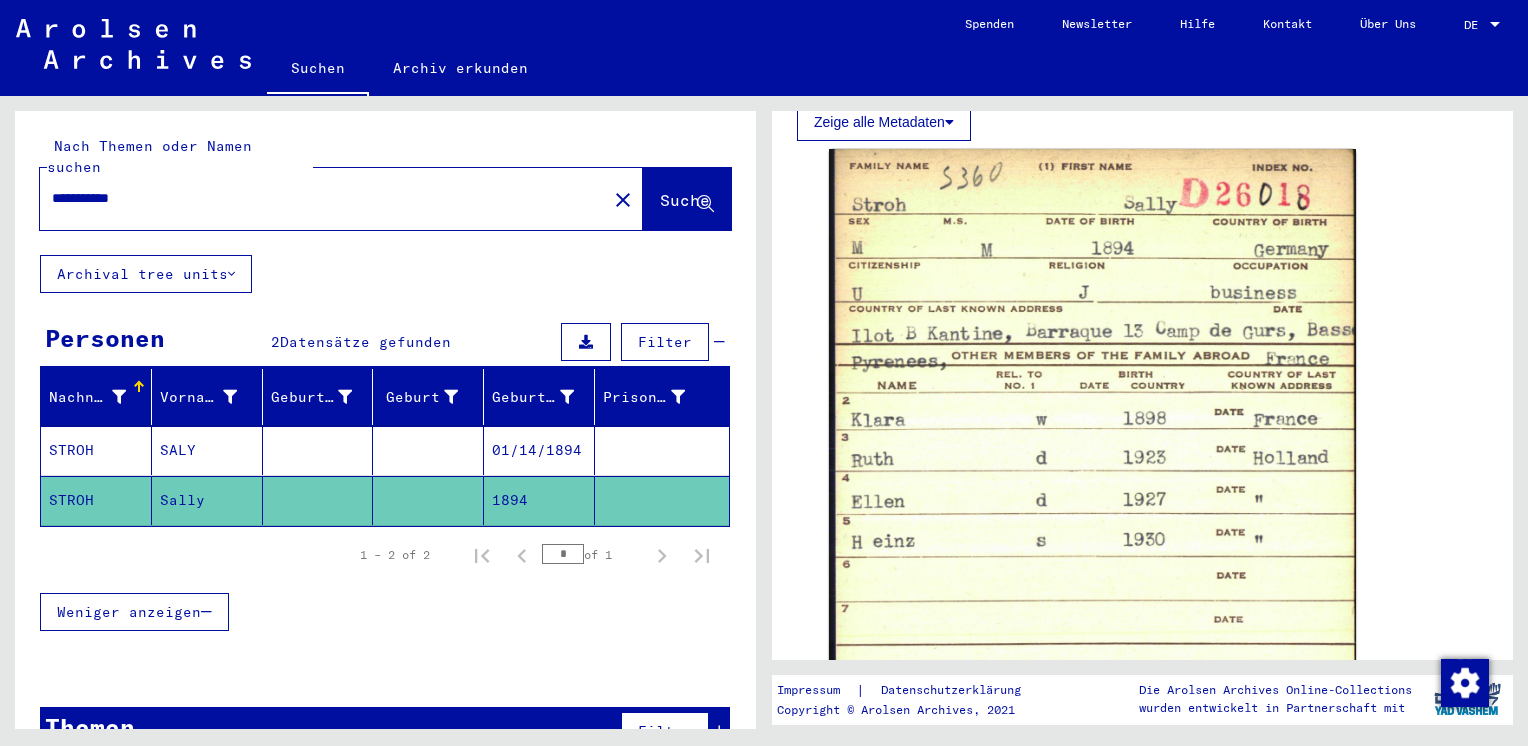 drag, startPoint x: 193, startPoint y: 178, endPoint x: 12, endPoint y: 231, distance: 188.60011 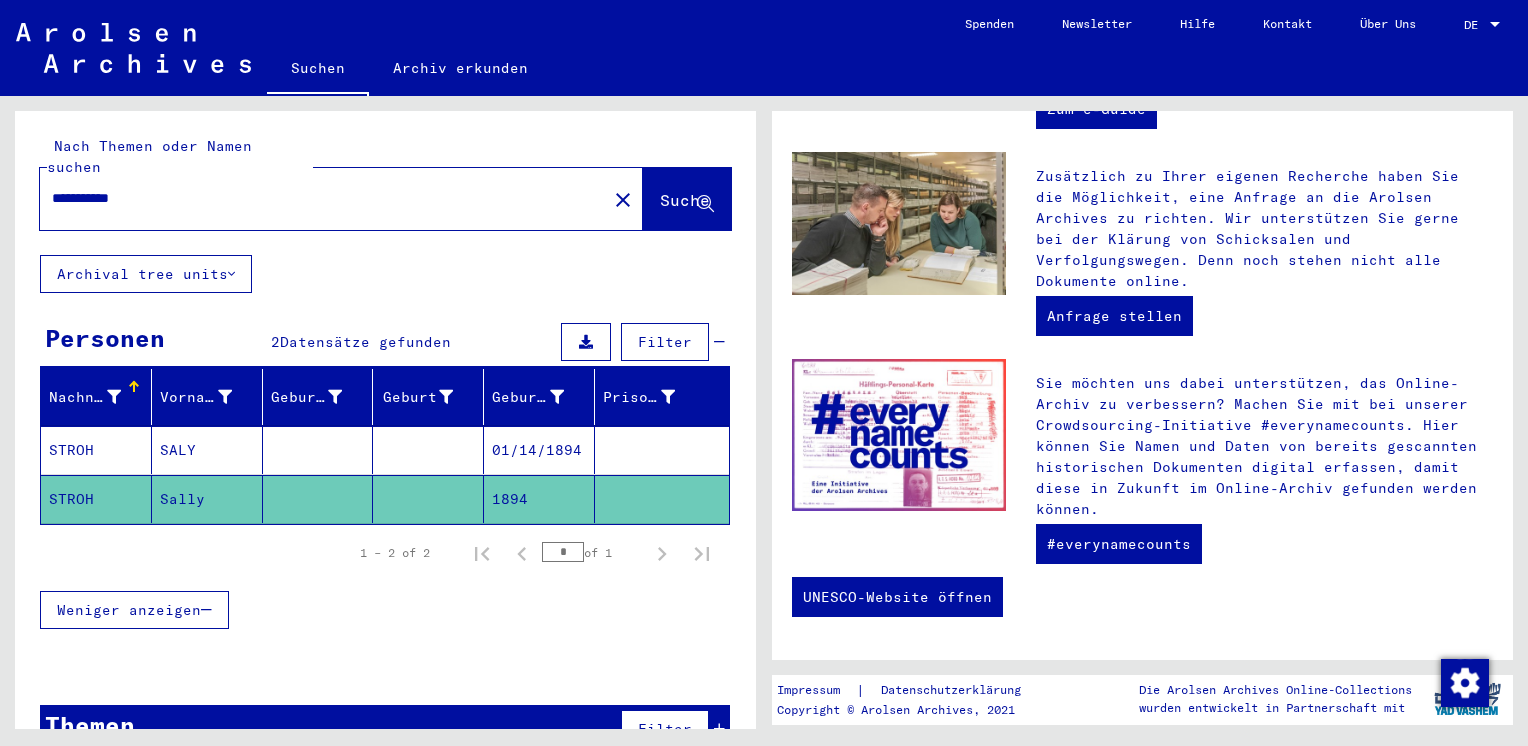 scroll, scrollTop: 0, scrollLeft: 0, axis: both 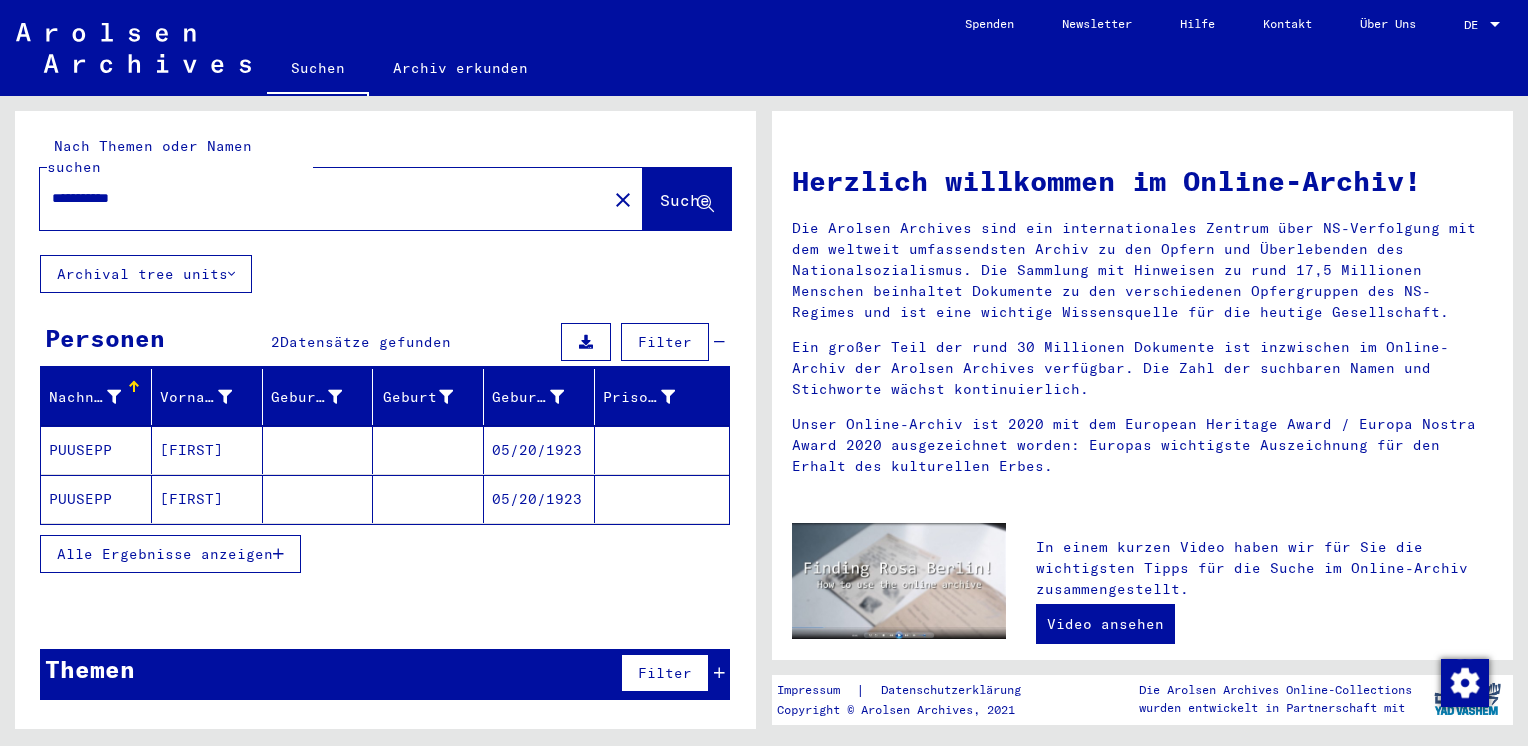 click on "[FIRST]" at bounding box center (207, 499) 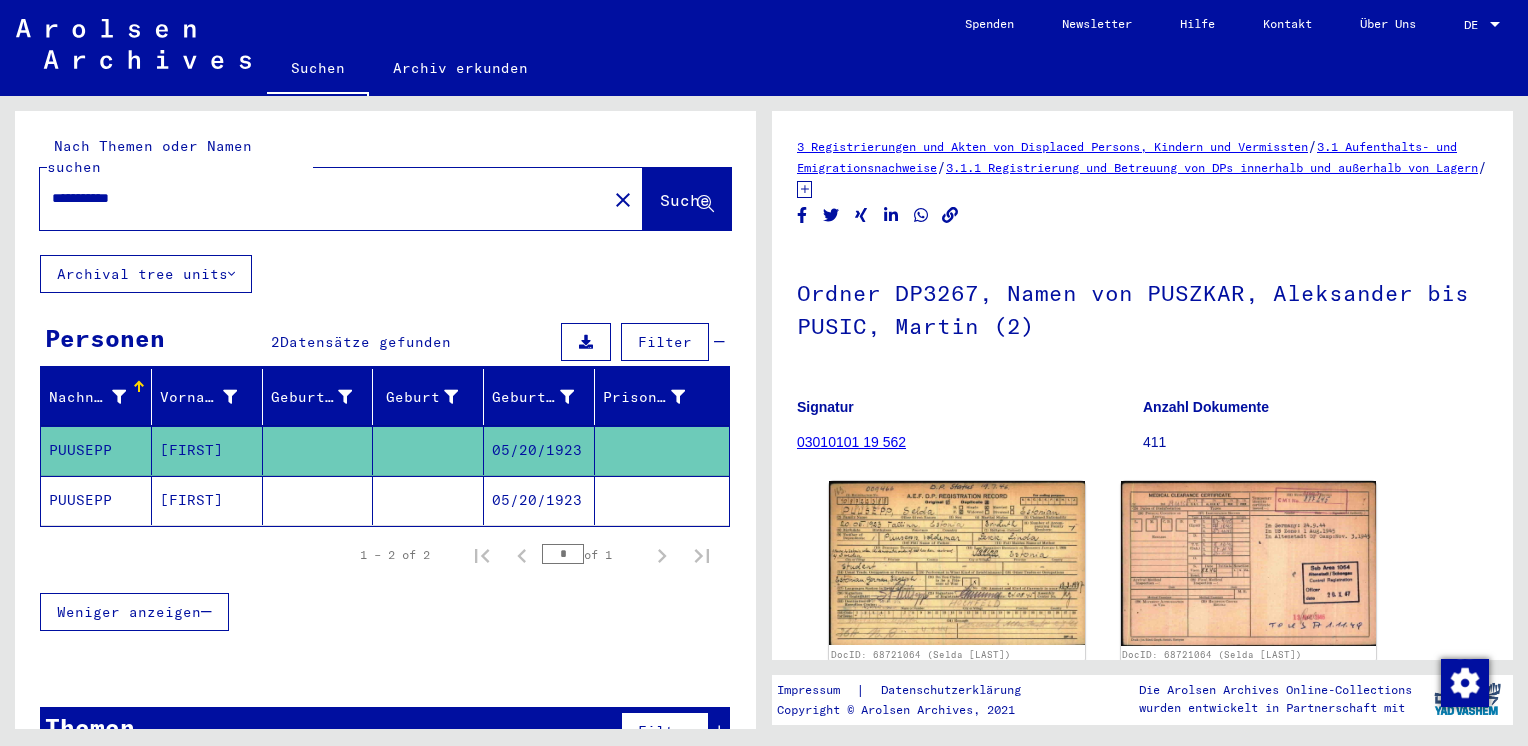 scroll, scrollTop: 0, scrollLeft: 0, axis: both 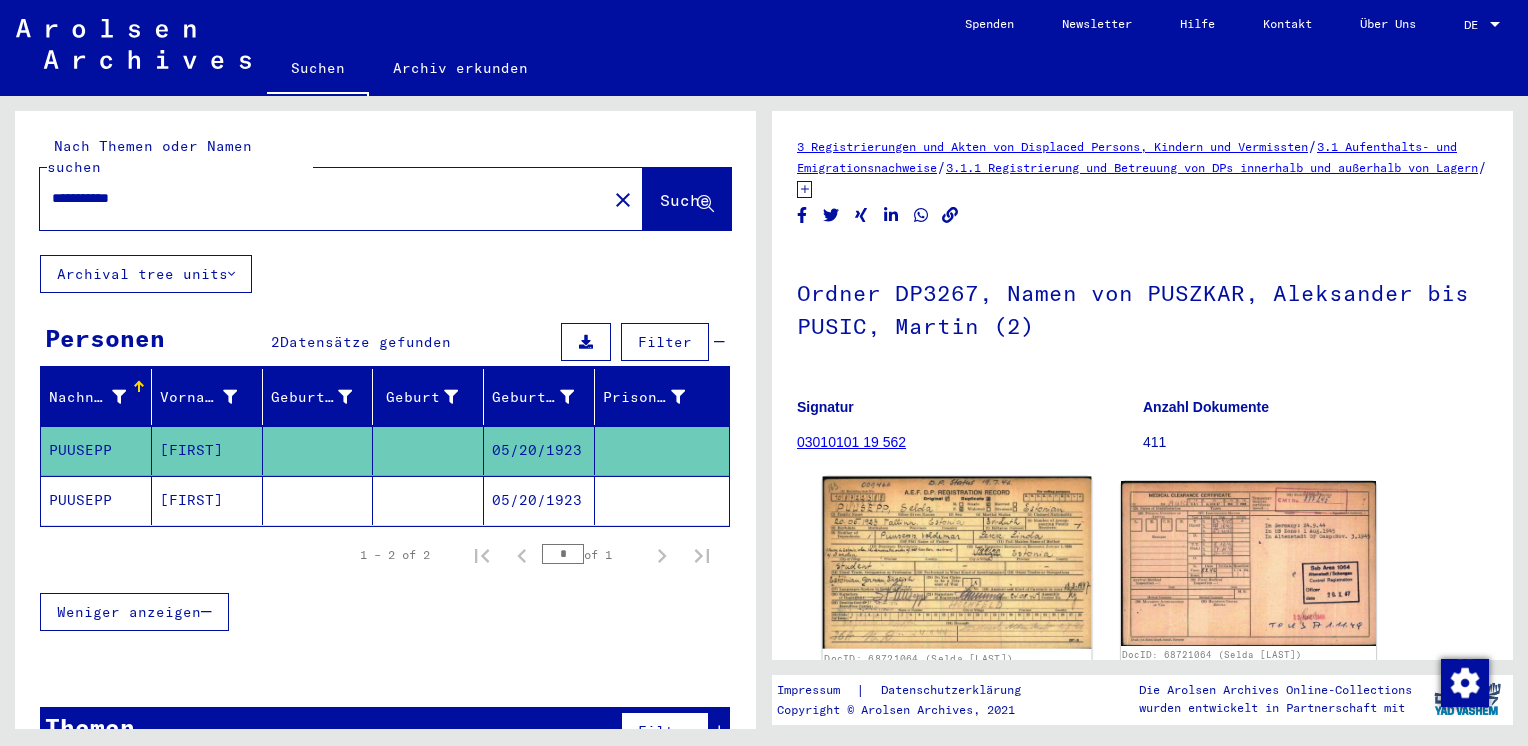 click 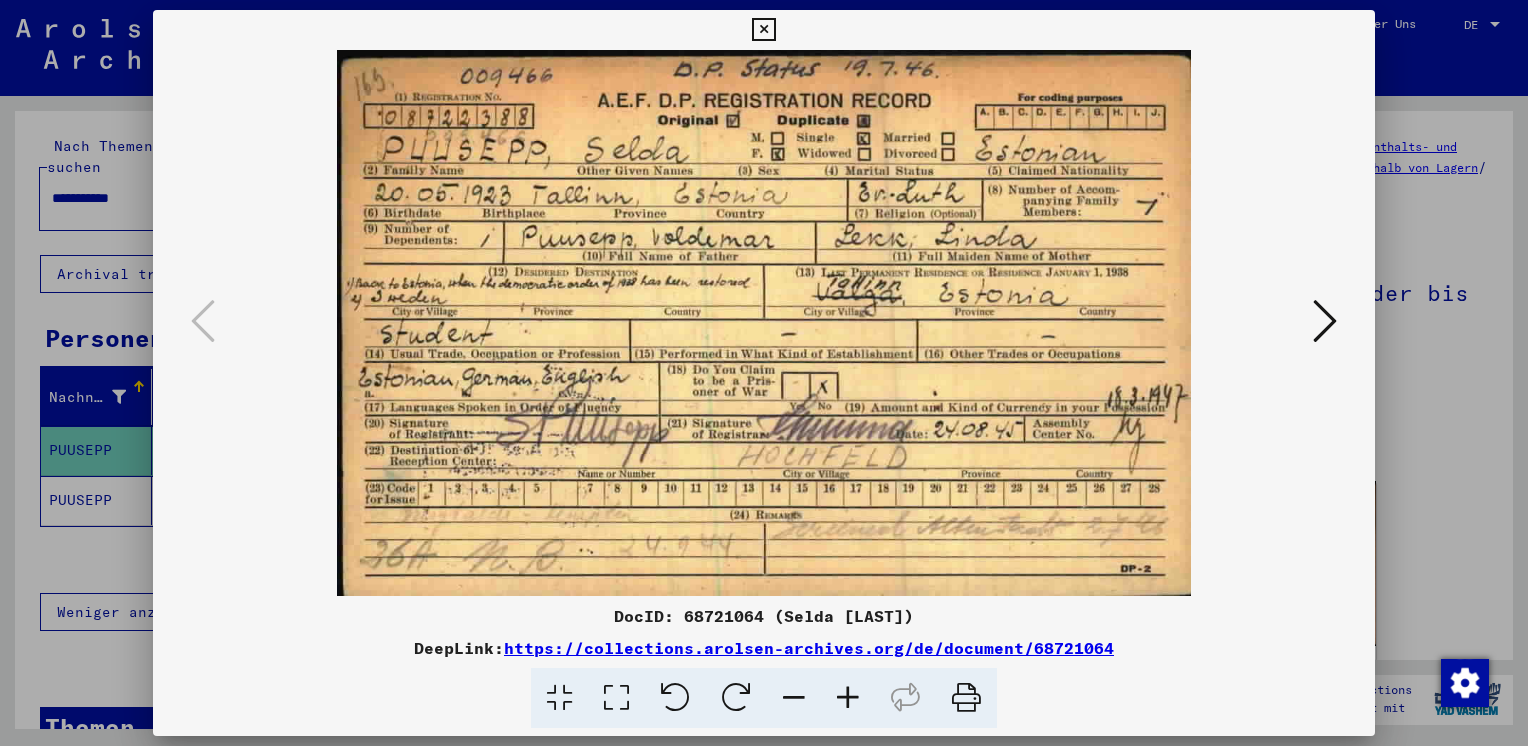 type 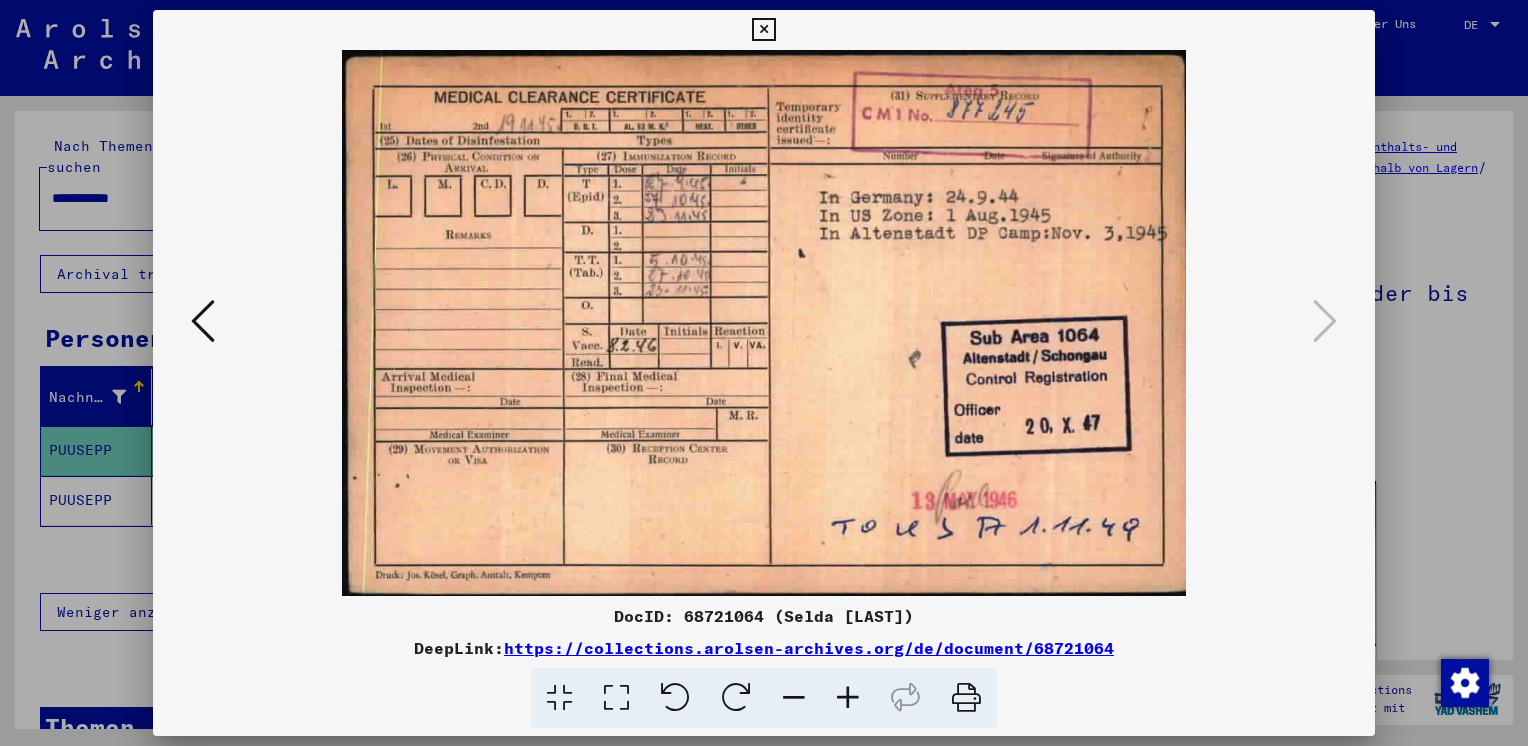 click at bounding box center [763, 30] 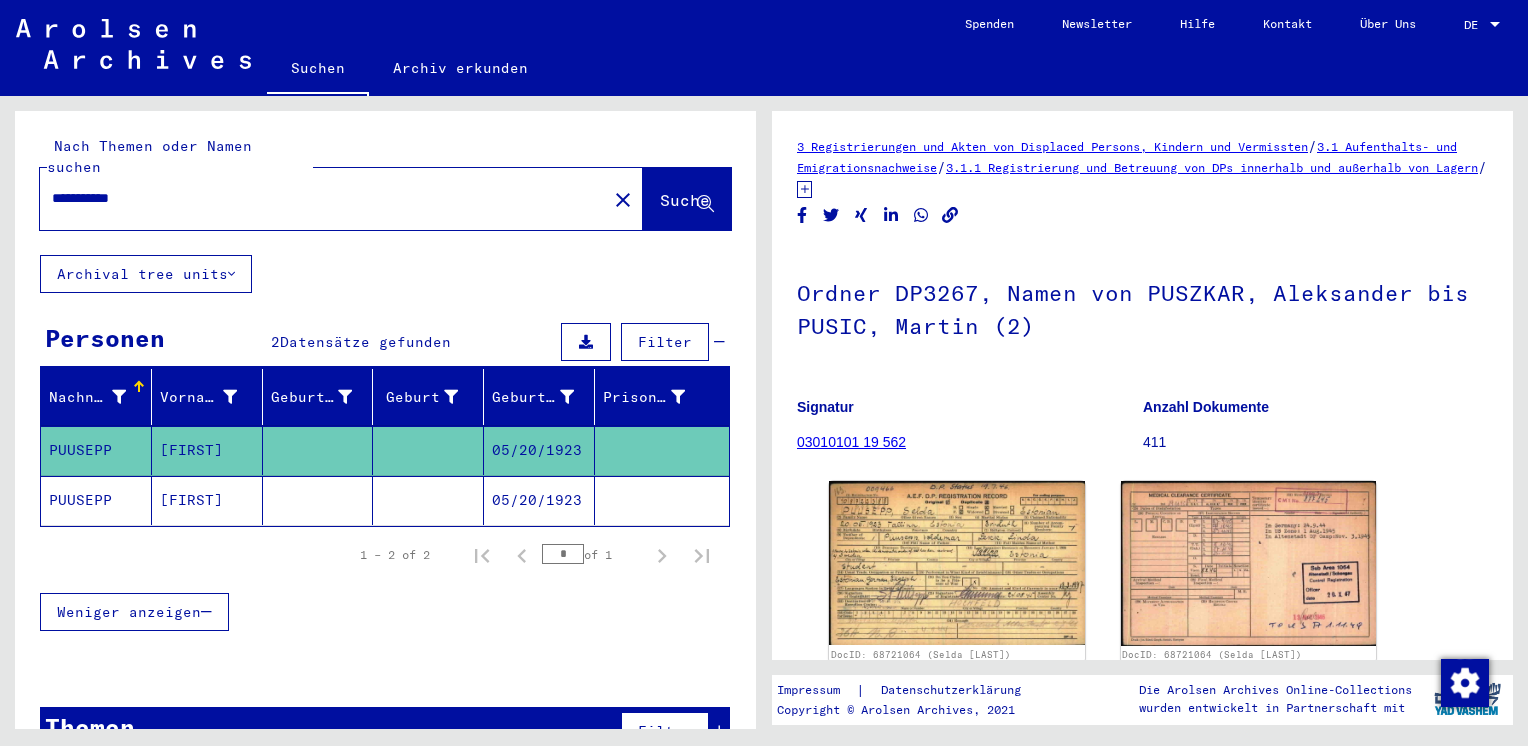 click on "[FIRST]" 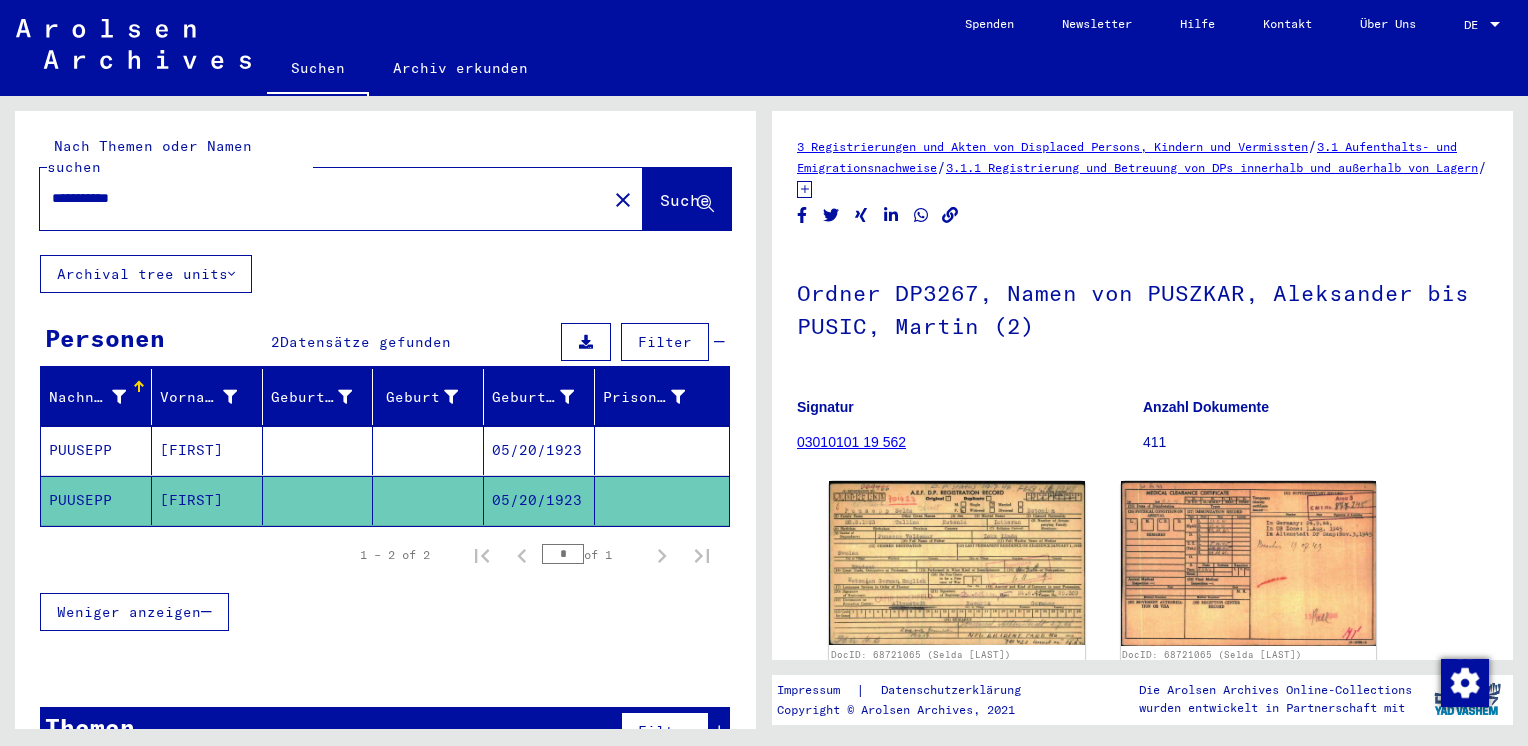 scroll, scrollTop: 0, scrollLeft: 0, axis: both 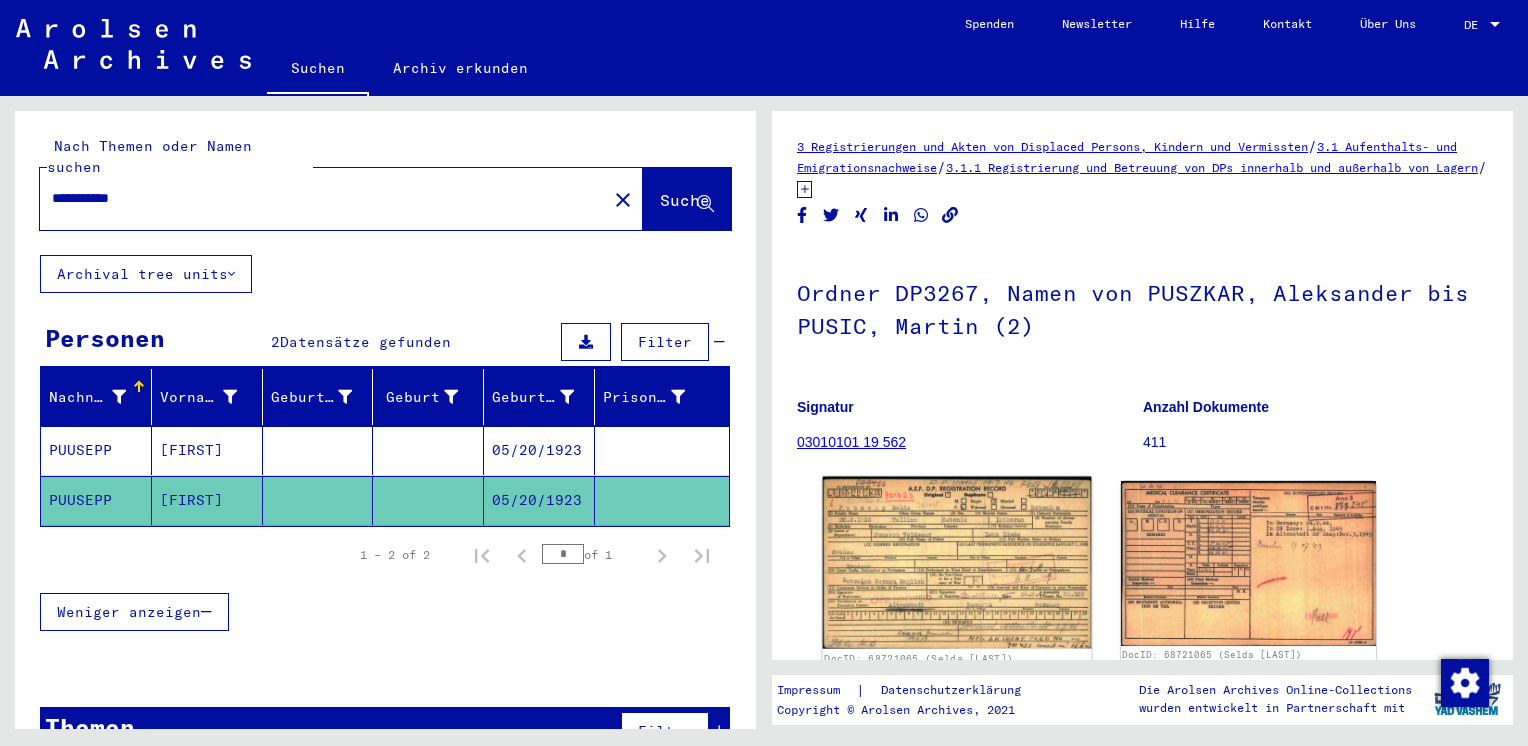 click 